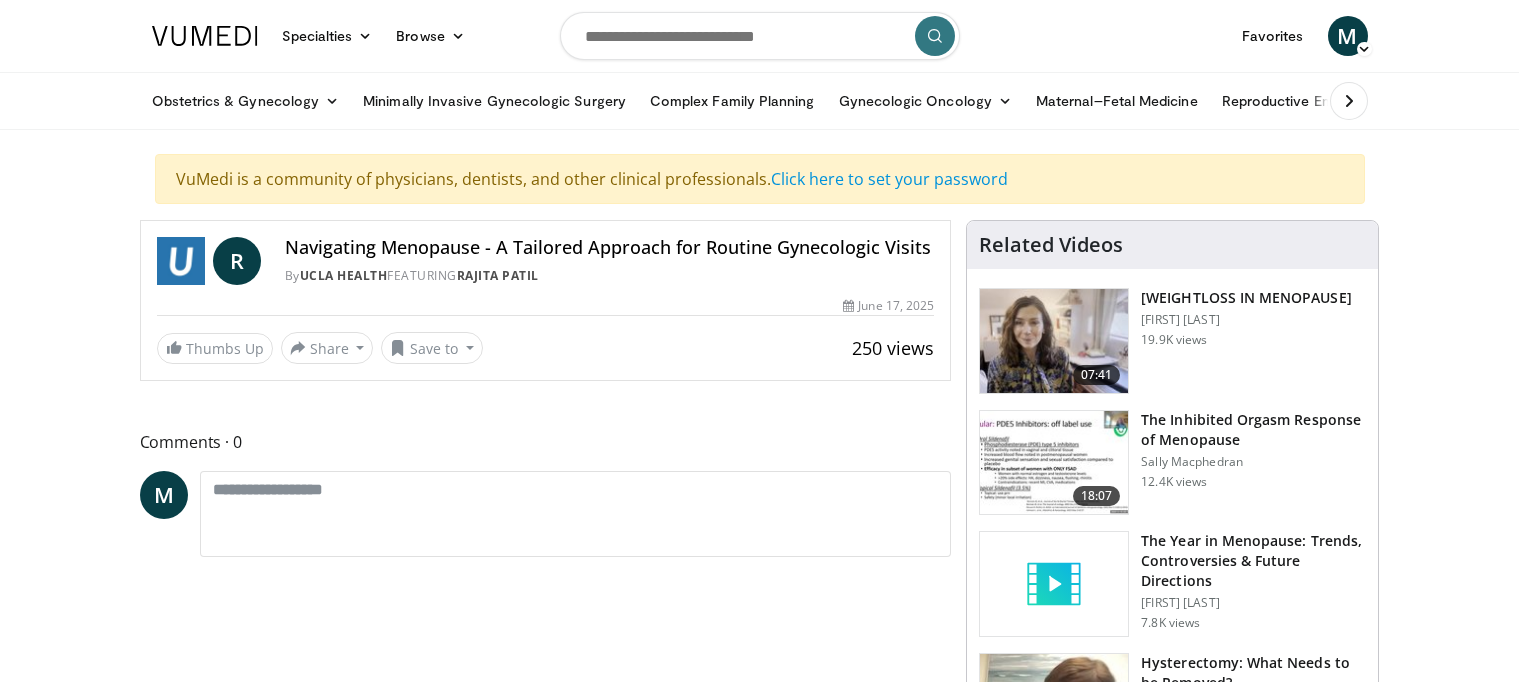 scroll, scrollTop: 0, scrollLeft: 0, axis: both 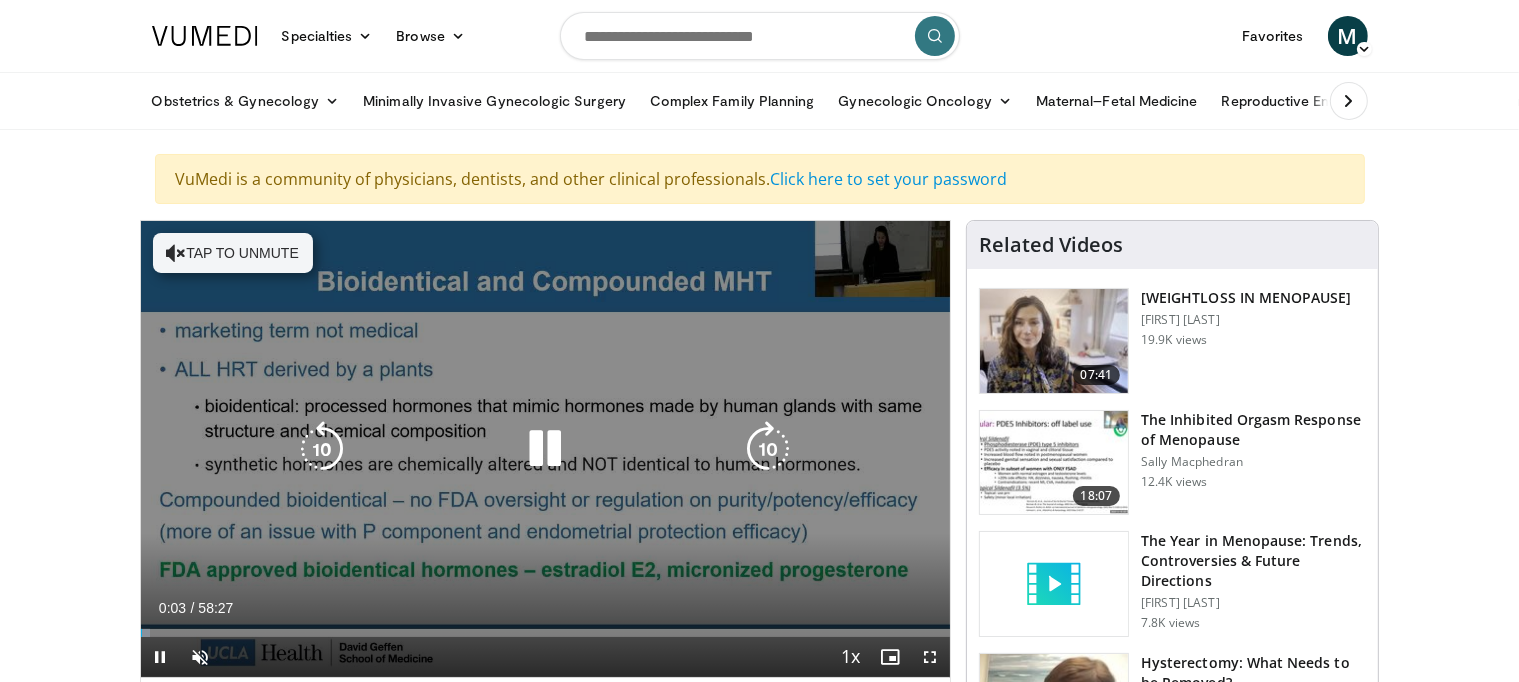 click at bounding box center (545, 449) 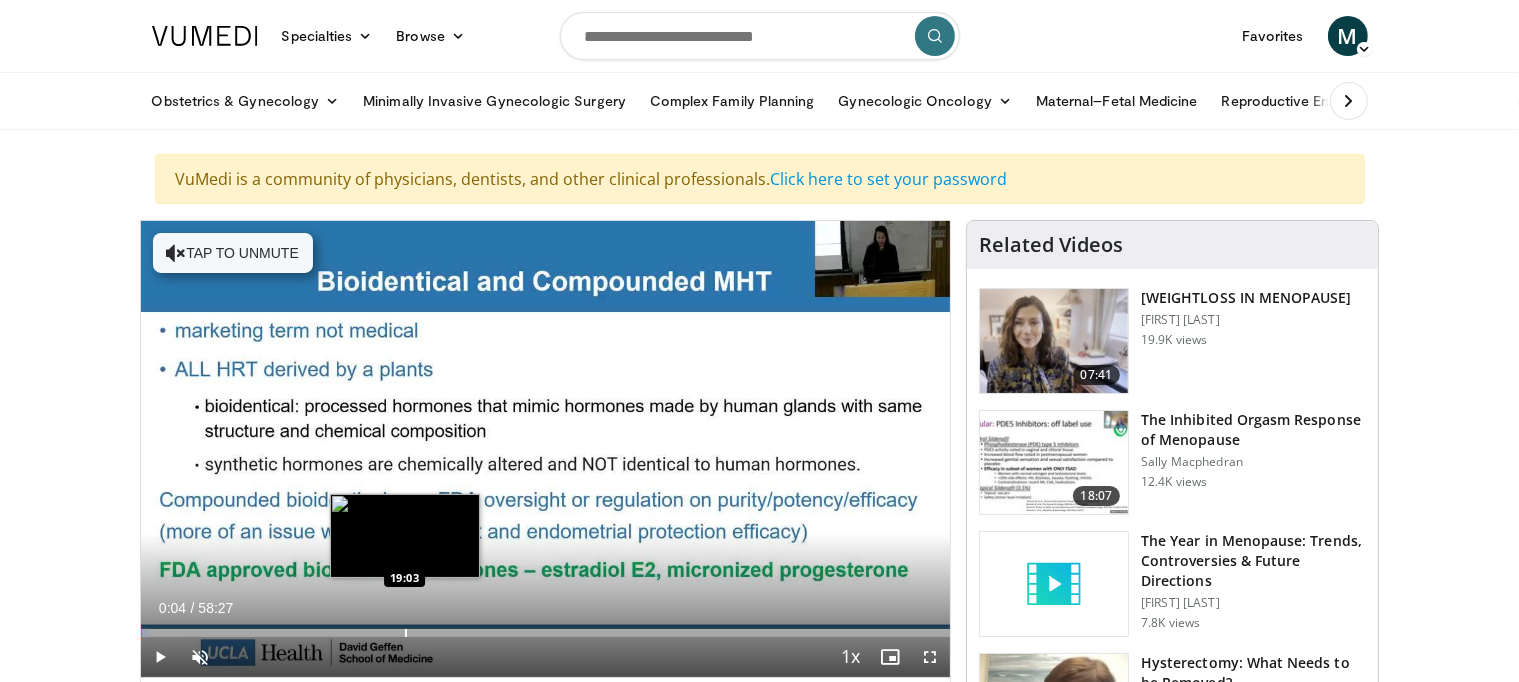 click at bounding box center (406, 633) 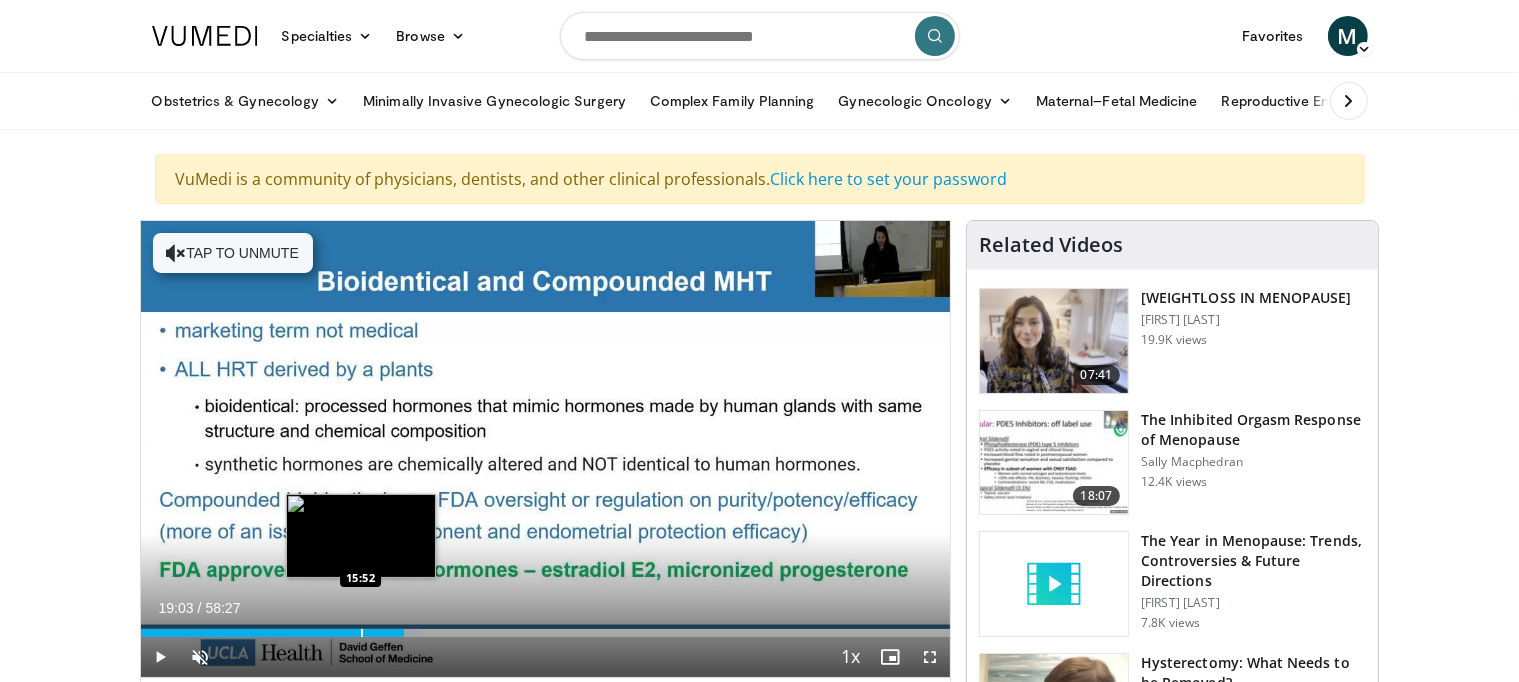 click at bounding box center (362, 633) 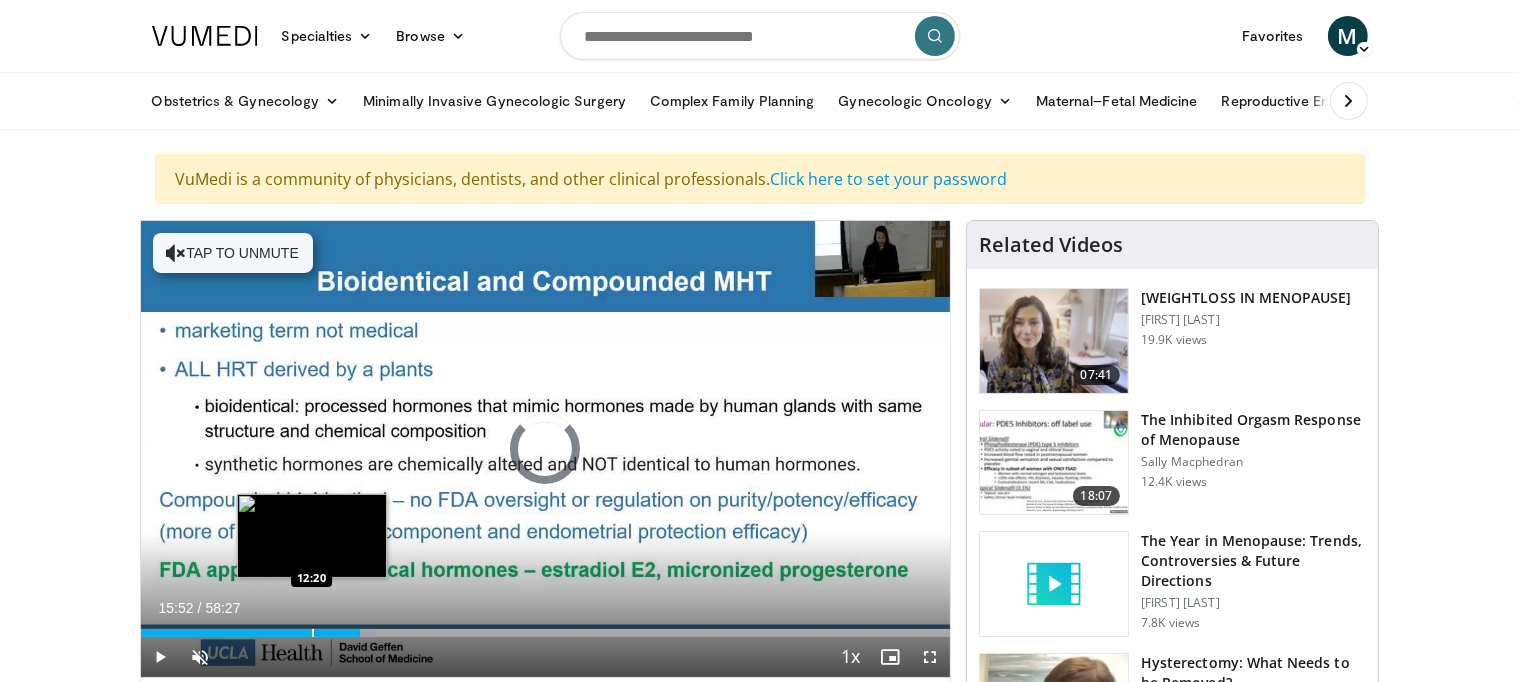 click at bounding box center (313, 633) 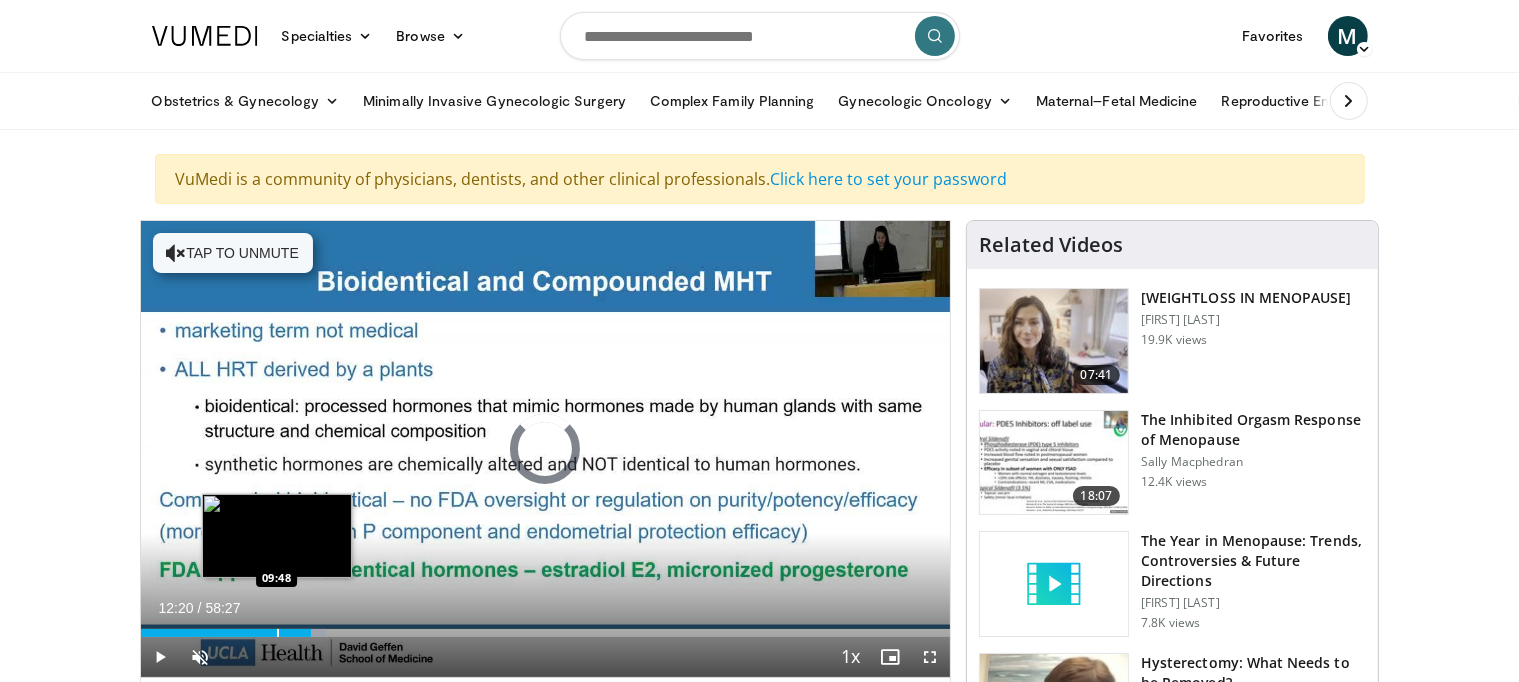 click at bounding box center (278, 633) 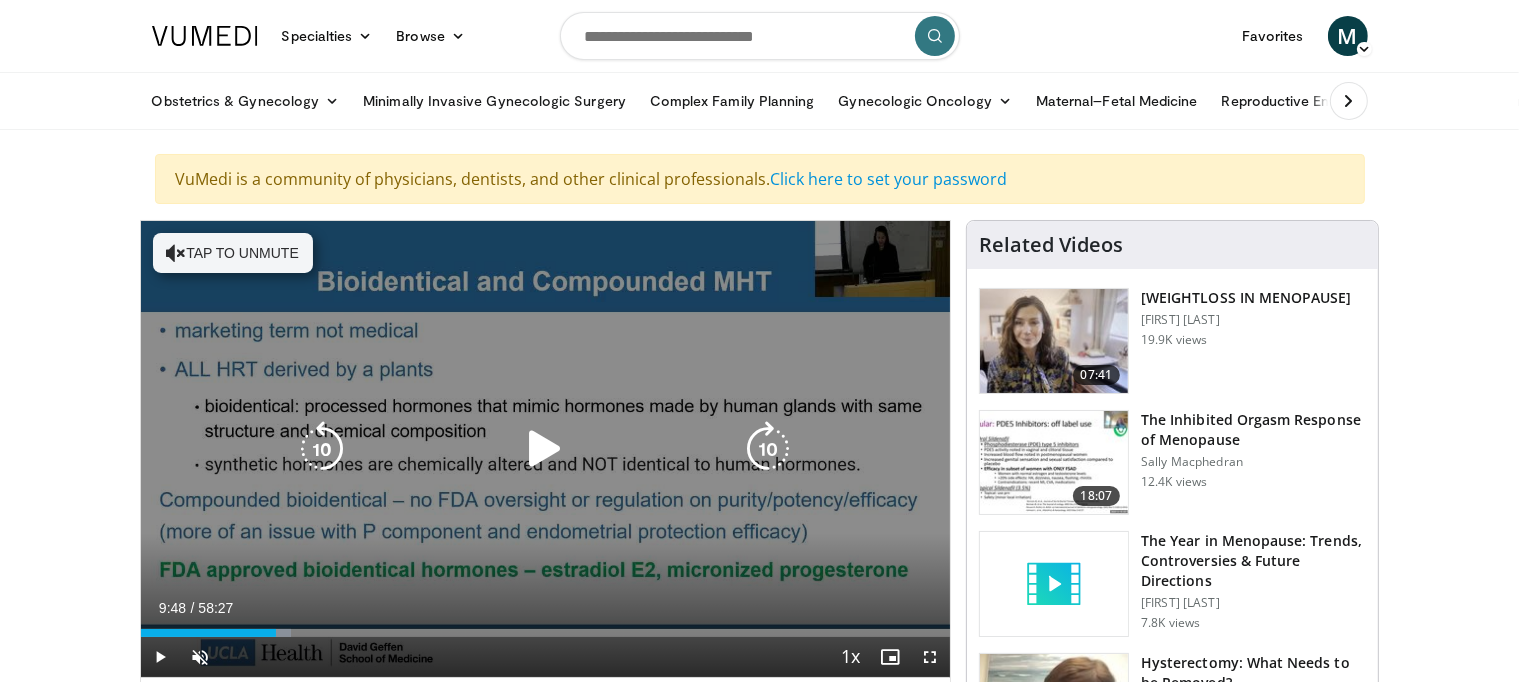 click at bounding box center [545, 449] 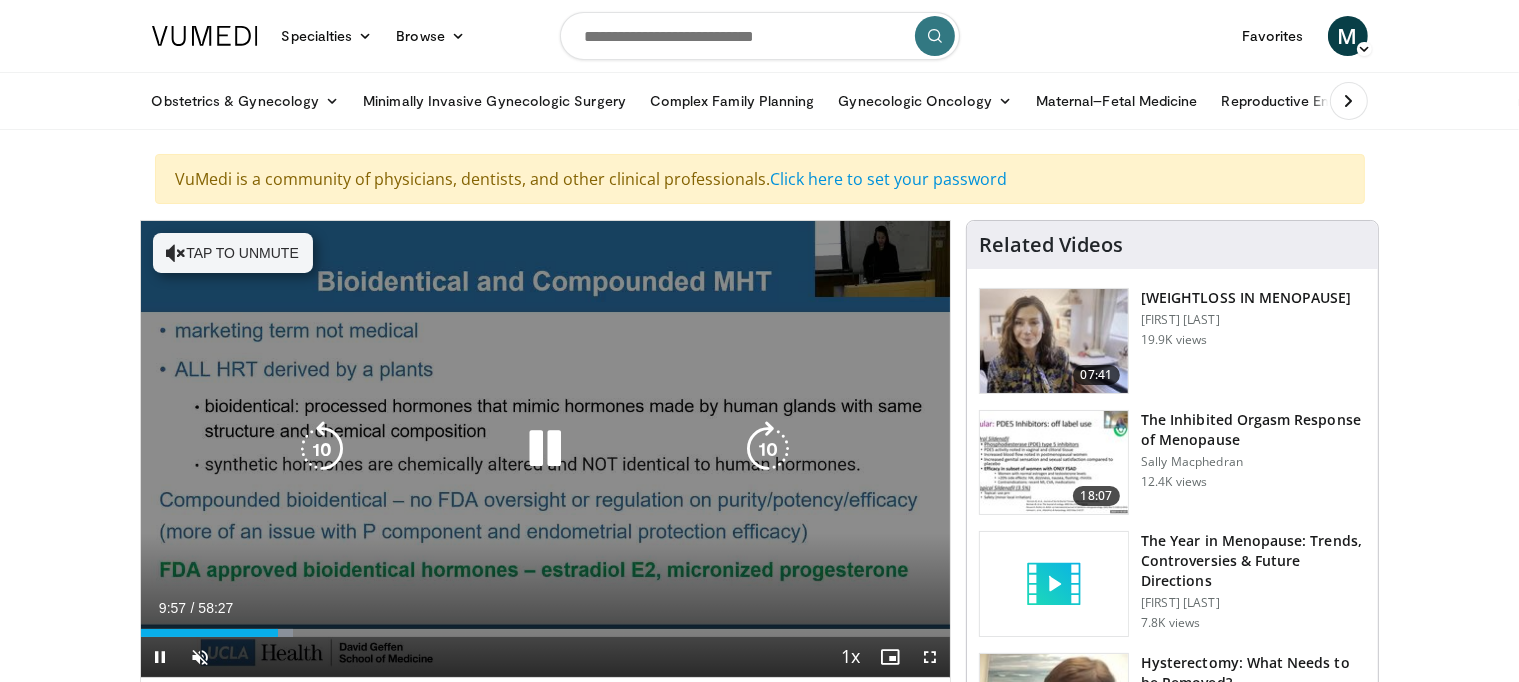 click at bounding box center (545, 449) 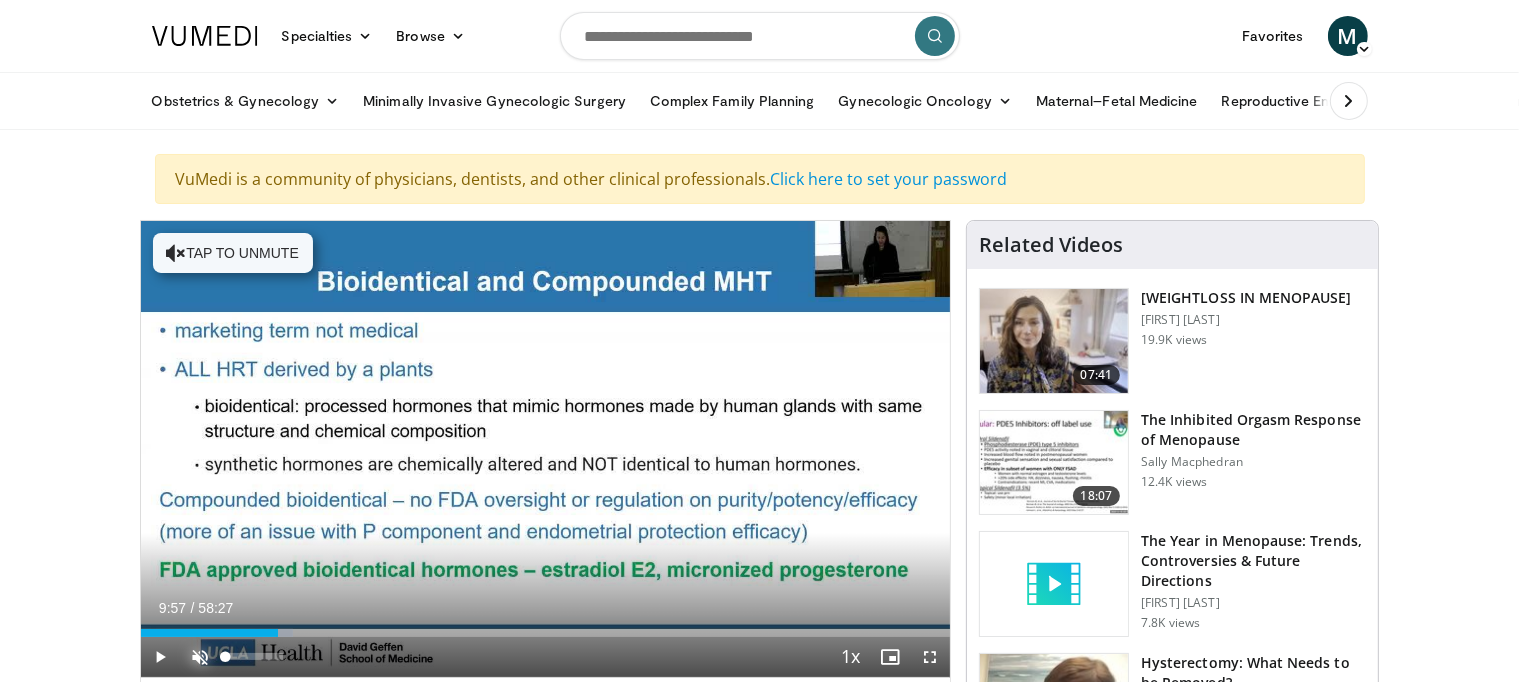 click at bounding box center [201, 657] 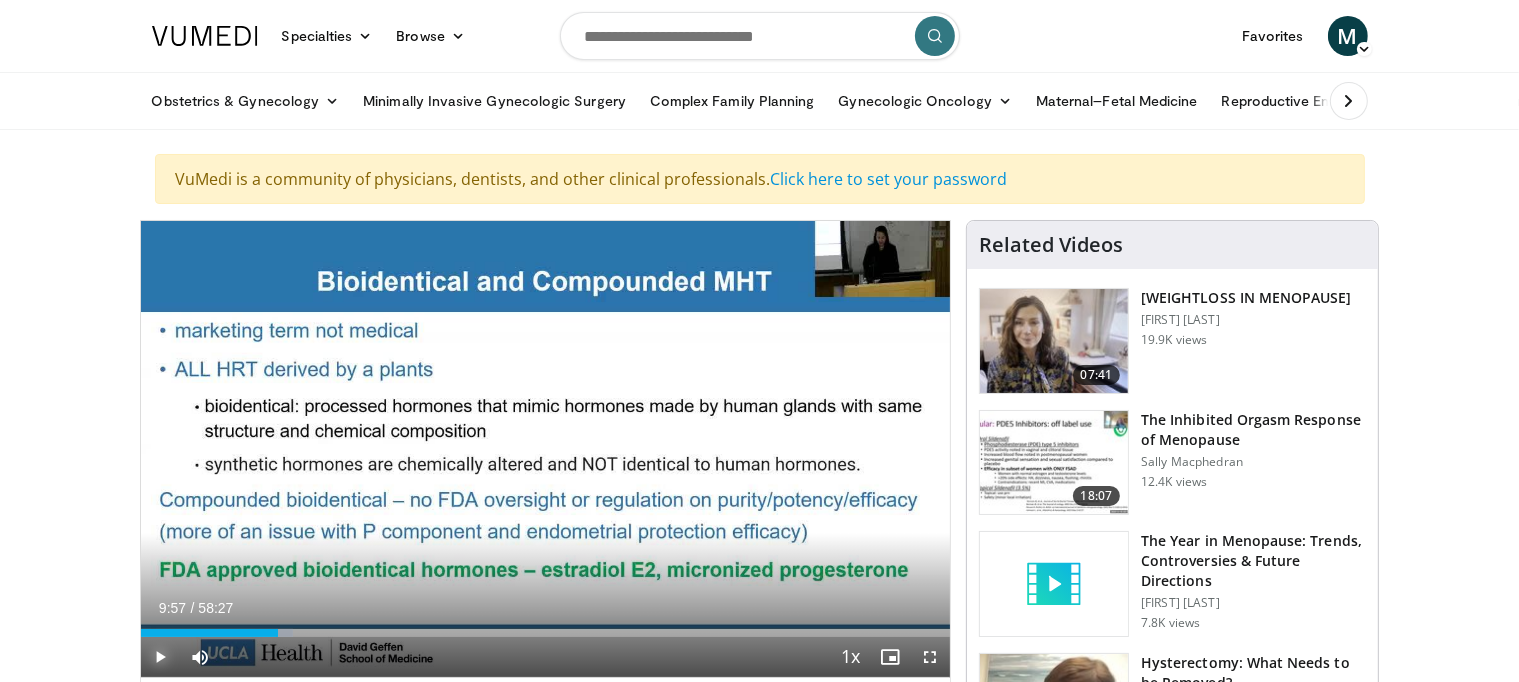 click at bounding box center [161, 657] 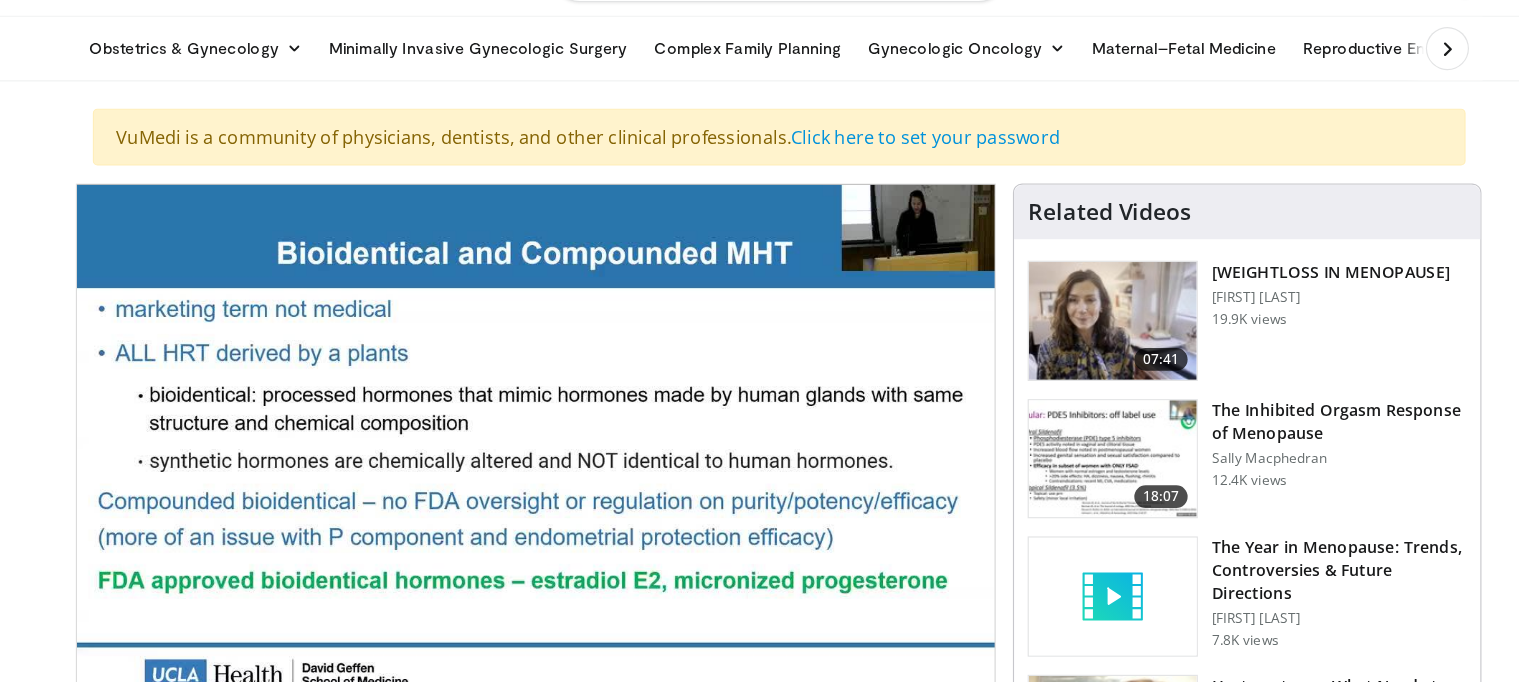 scroll, scrollTop: 0, scrollLeft: 0, axis: both 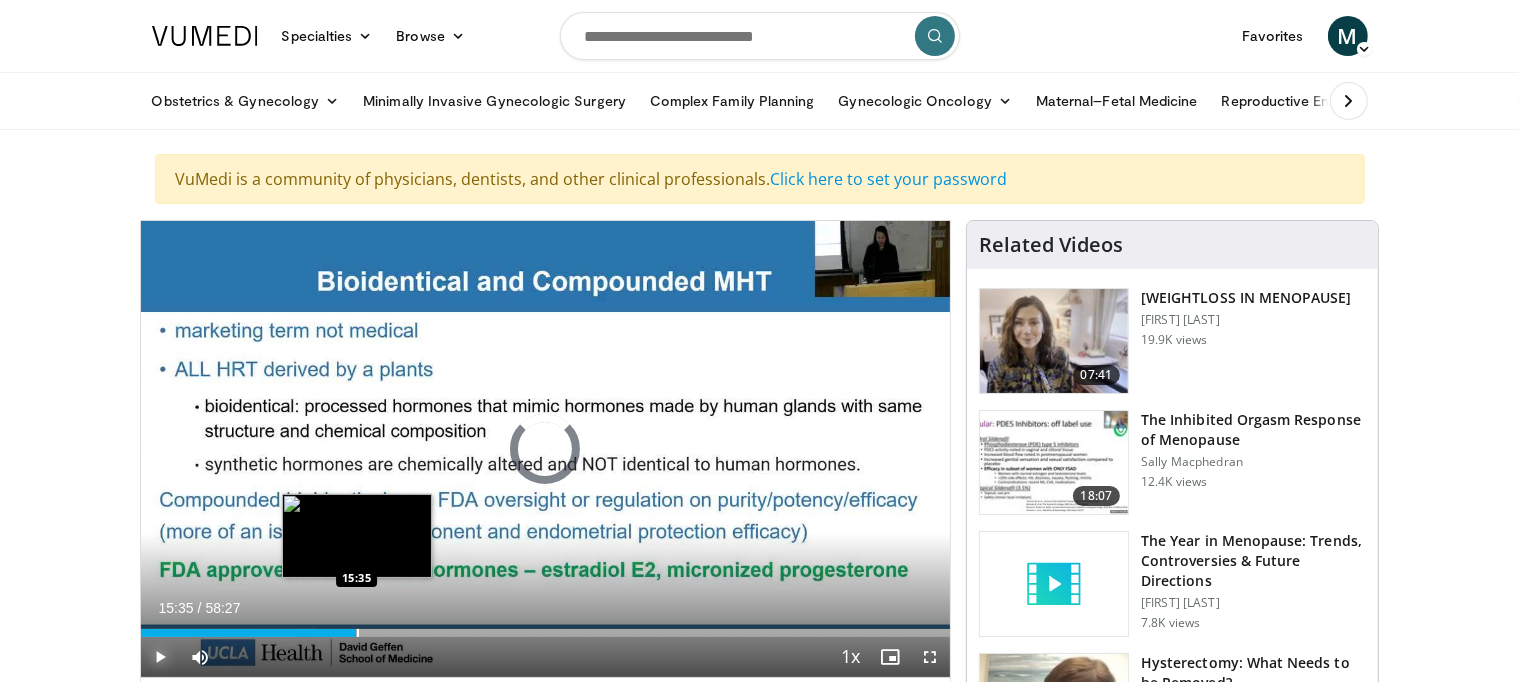 click at bounding box center (358, 633) 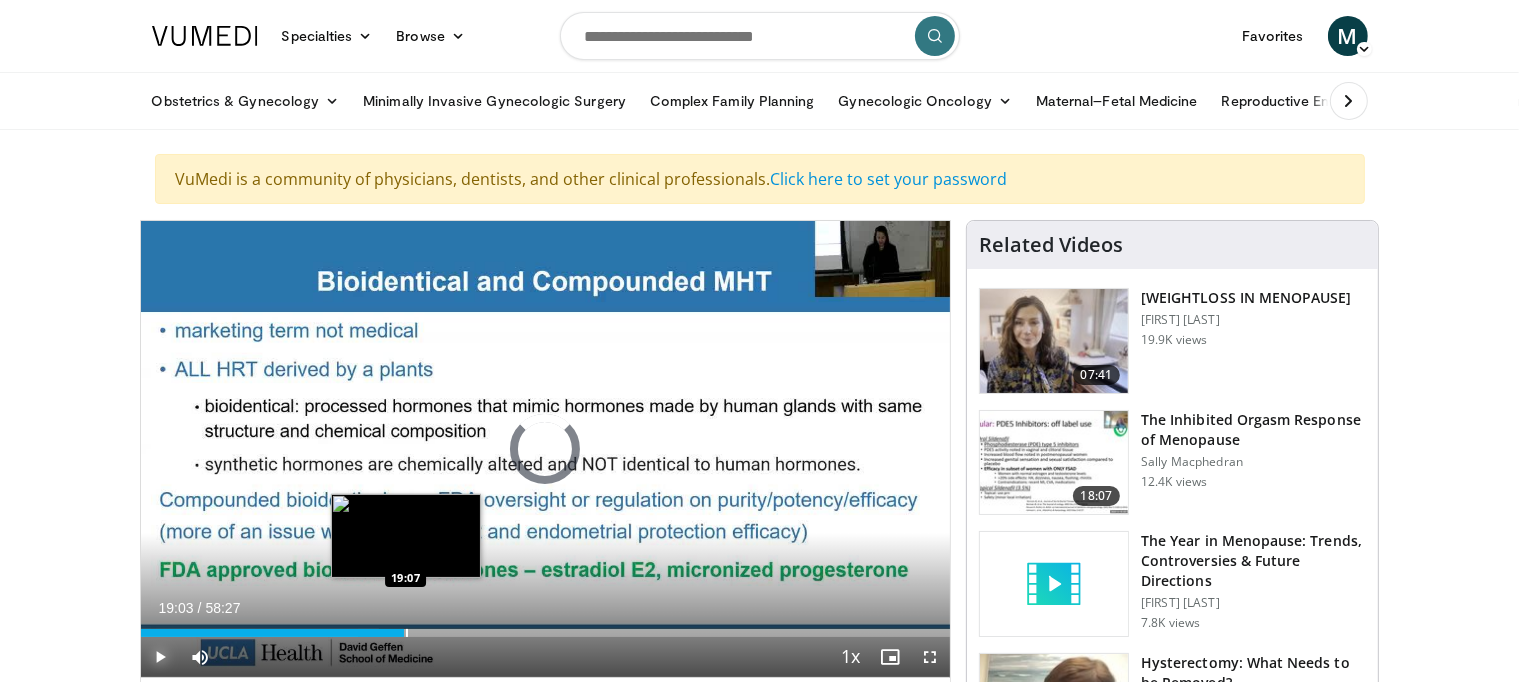 click on "Loaded :  29.42% 19:03 19:07" at bounding box center [546, 633] 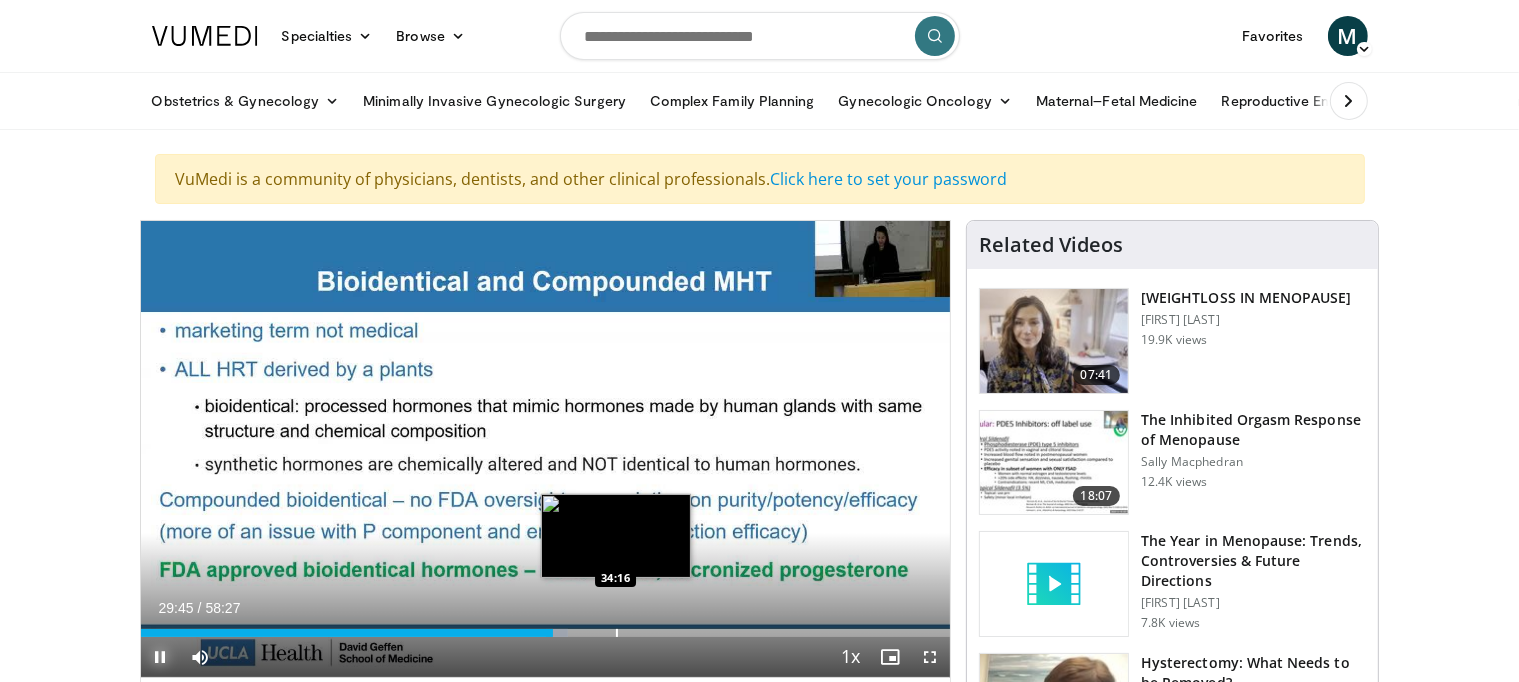 click at bounding box center [617, 633] 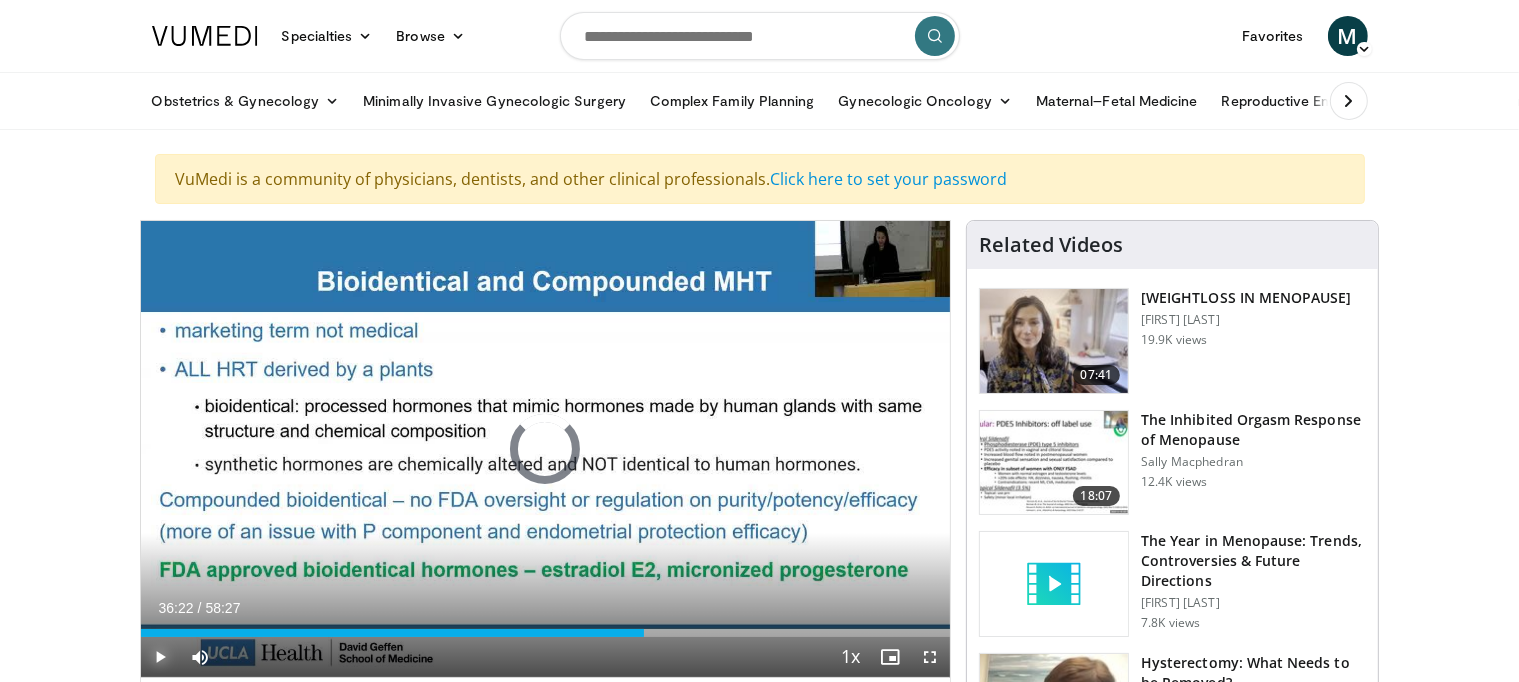 click at bounding box center [646, 633] 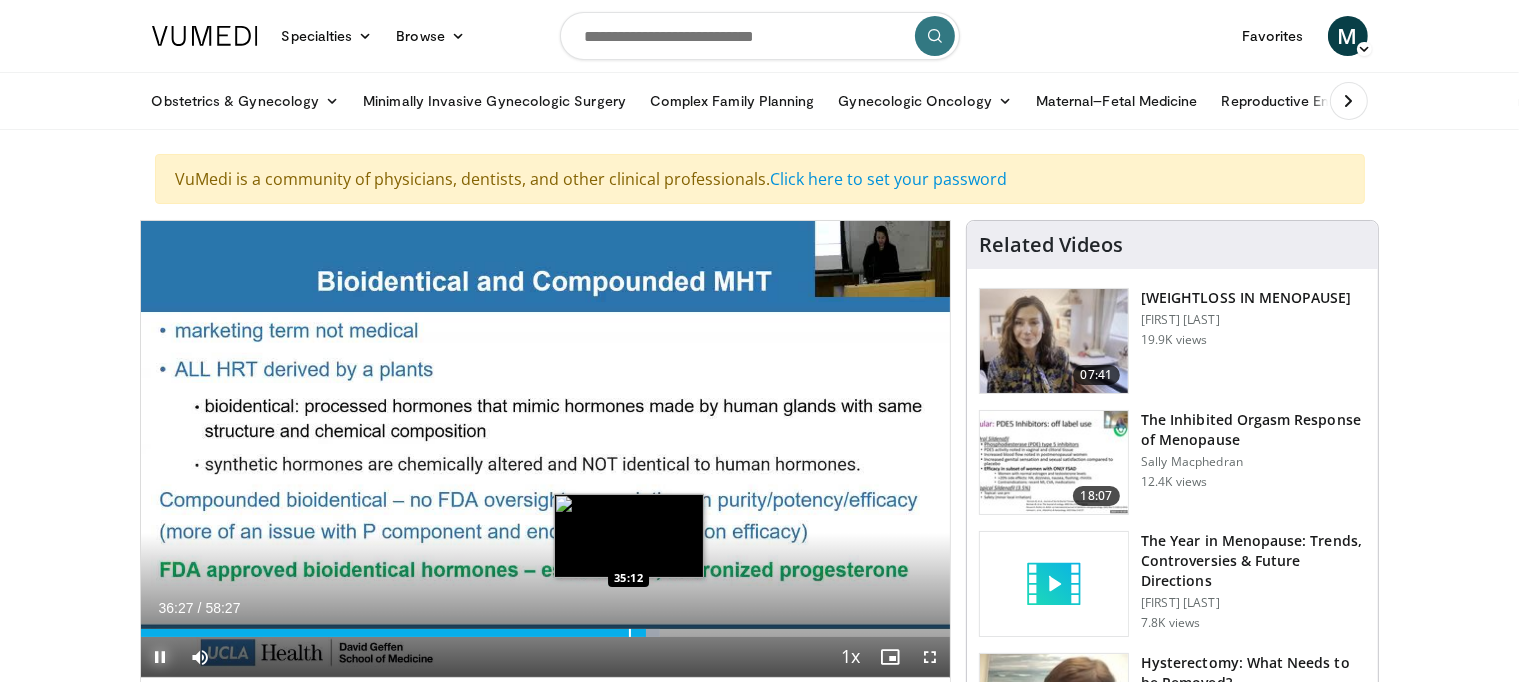 click at bounding box center (630, 633) 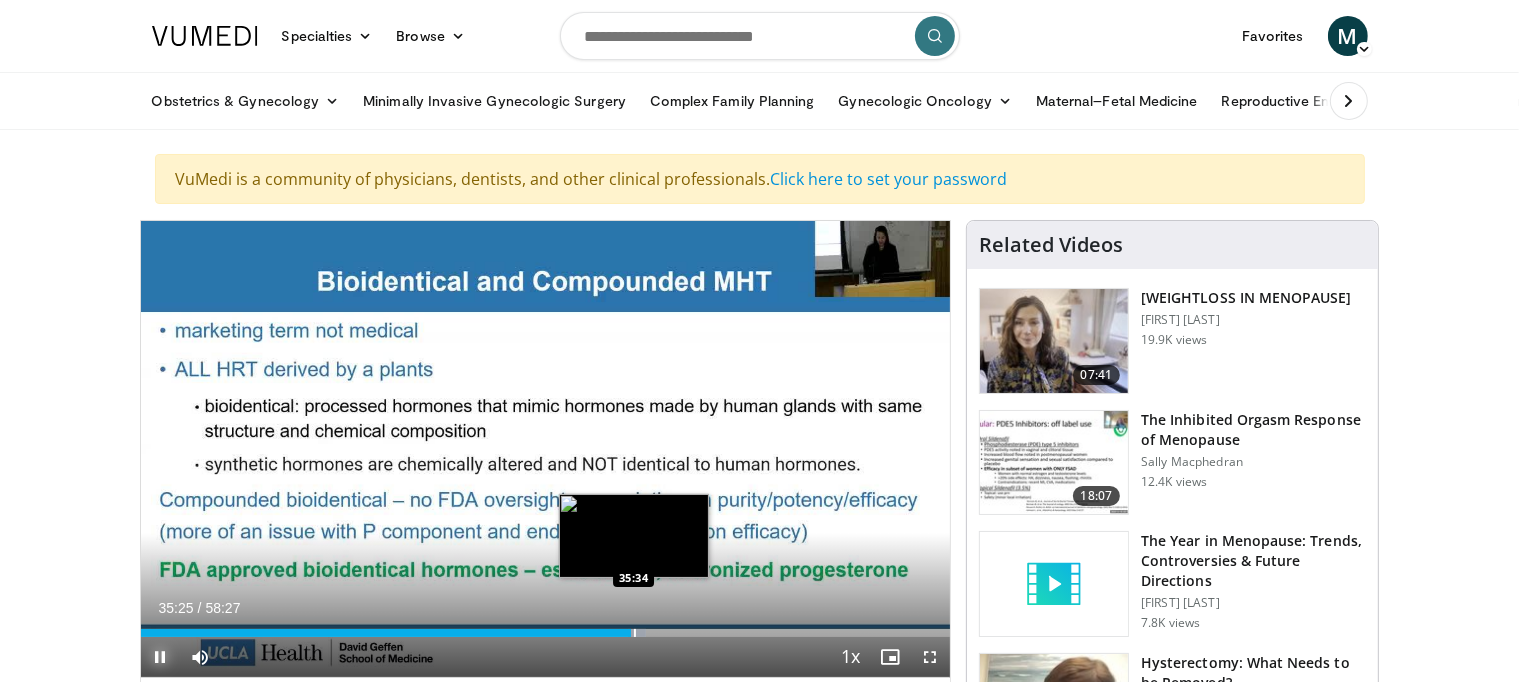 click at bounding box center [635, 633] 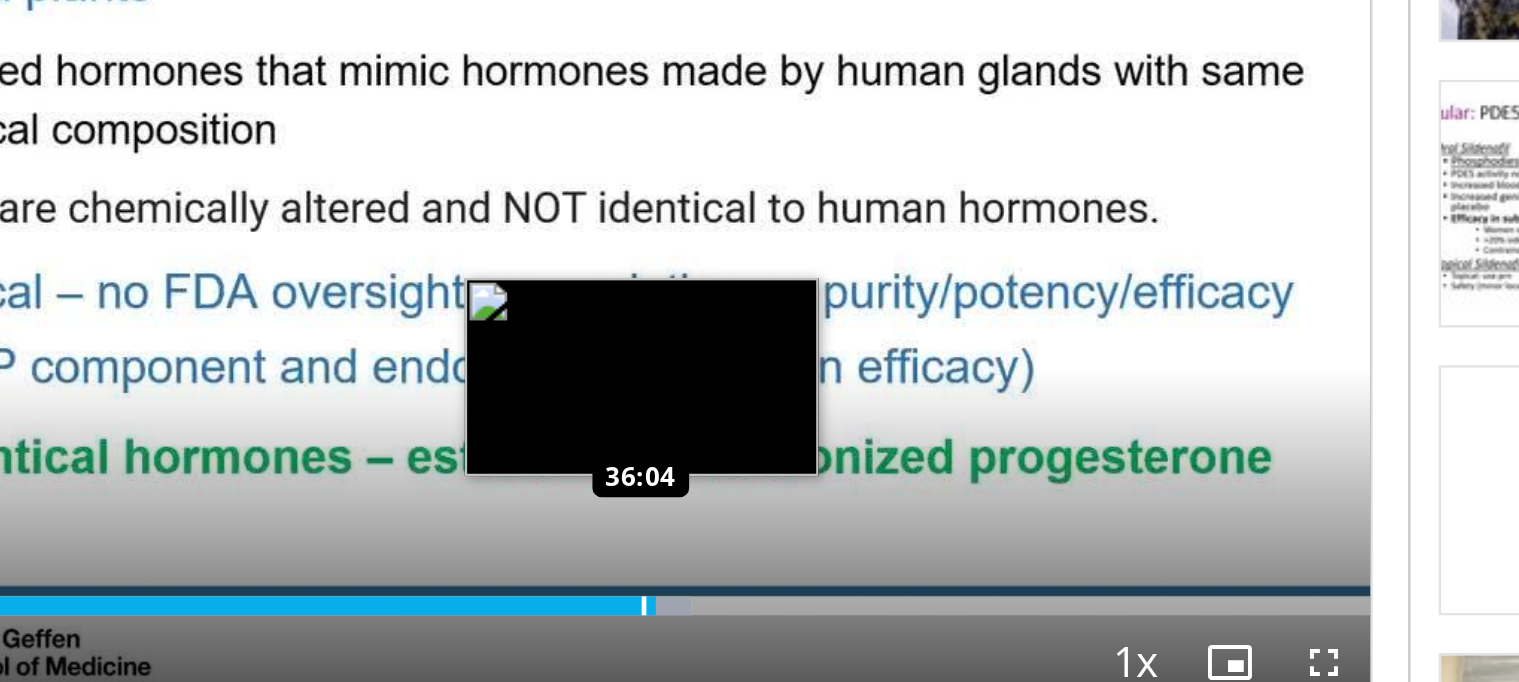 scroll, scrollTop: 1, scrollLeft: 0, axis: vertical 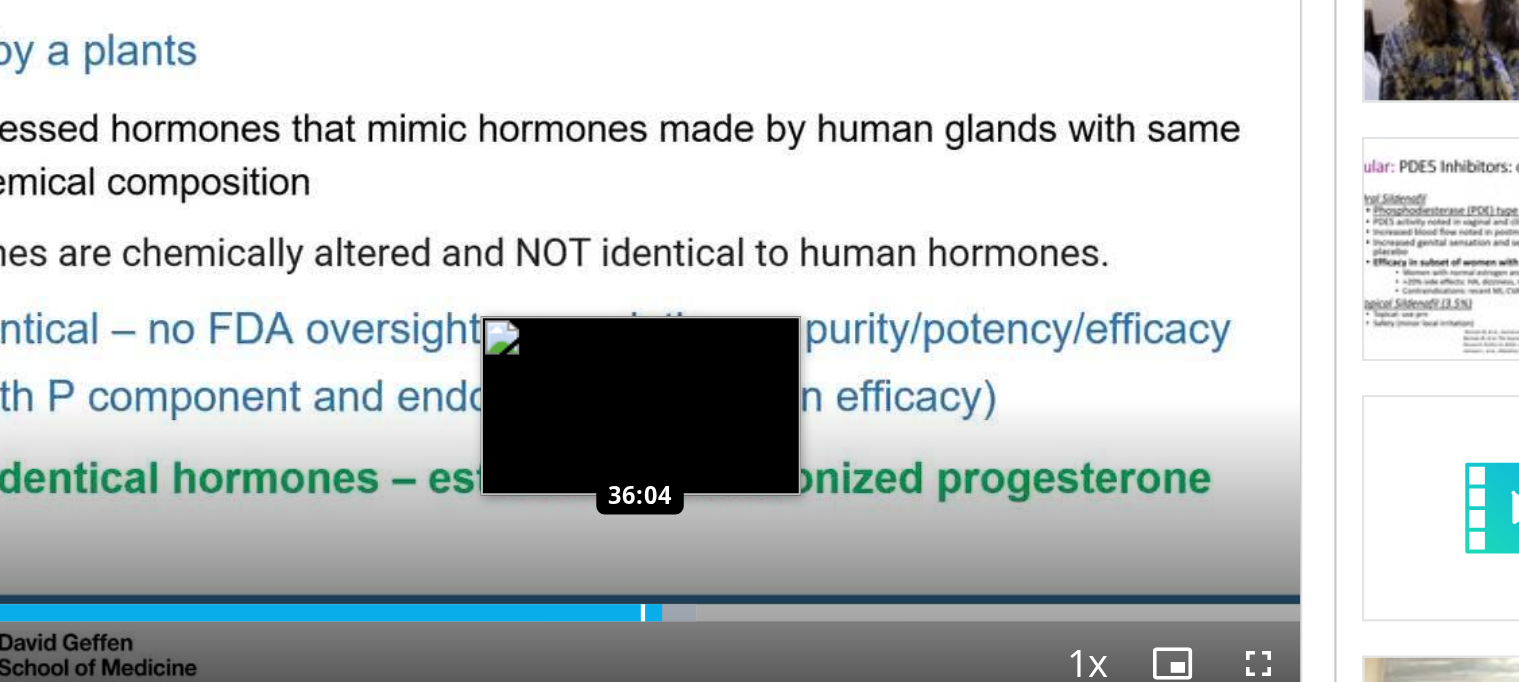 click on "Current Time [TIME] / Duration [DURATION] Pause Skip Backward Skip Forward Mute 0% Loaded : [PERCENTAGE] [TIME] [TIME] Stream Type LIVE Seek to live, currently behind live LIVE 1x Playback Rate 0.5x 0.75x 1x , selected 1.25x 1.5x 1.75x 2x Chapters Chapters Descriptions descriptions off , selected Captions captions settings , opens captions settings dialog captions off , selected Audio Track en (Main) , selected Fullscreen Enable picture-in-picture mode" at bounding box center (546, 656) 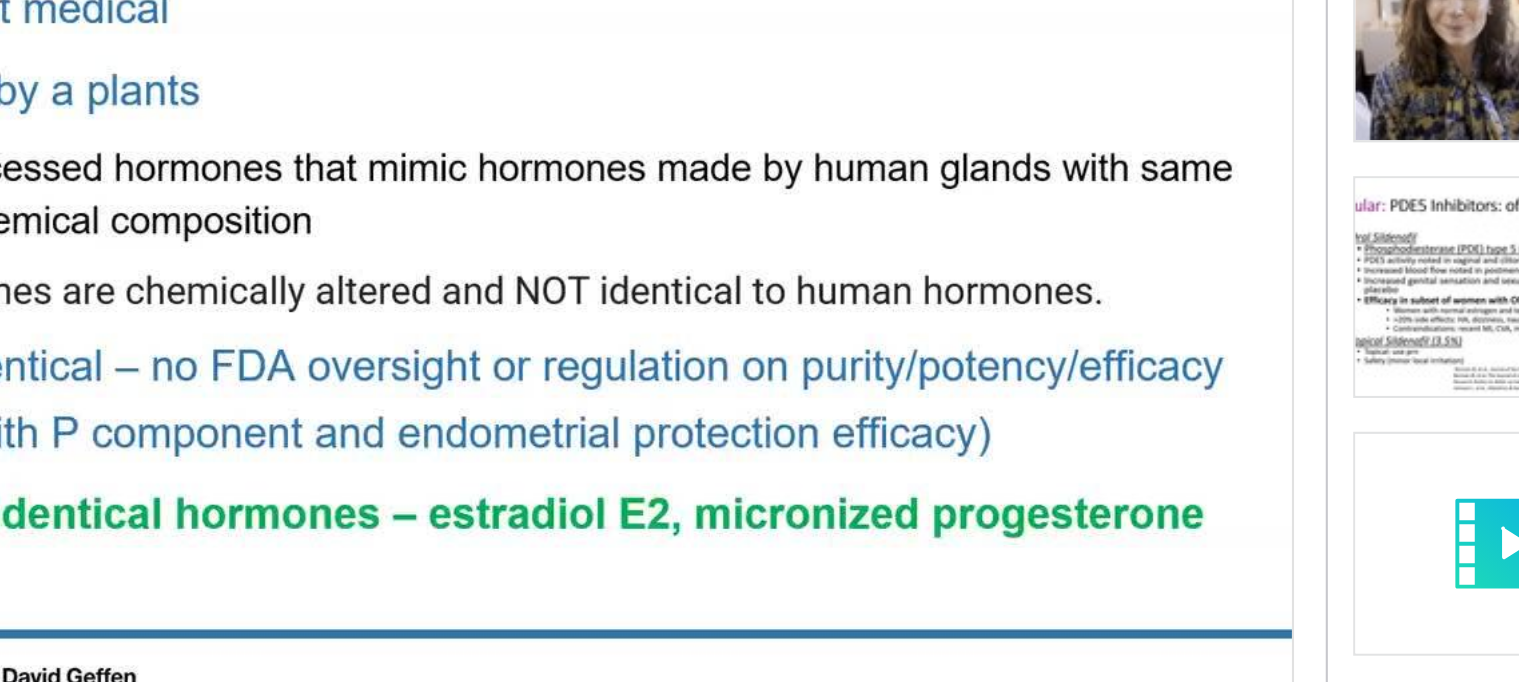 scroll, scrollTop: 1, scrollLeft: 0, axis: vertical 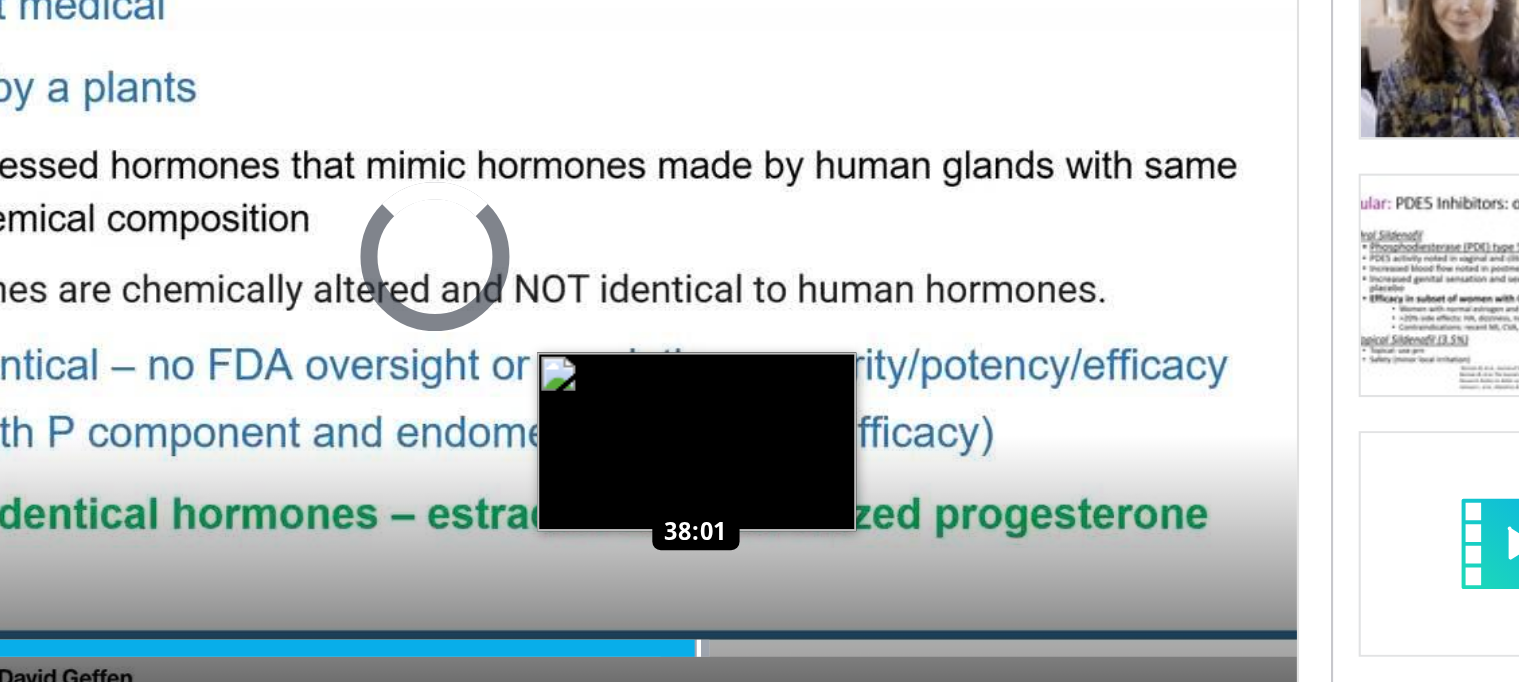 click at bounding box center (669, 632) 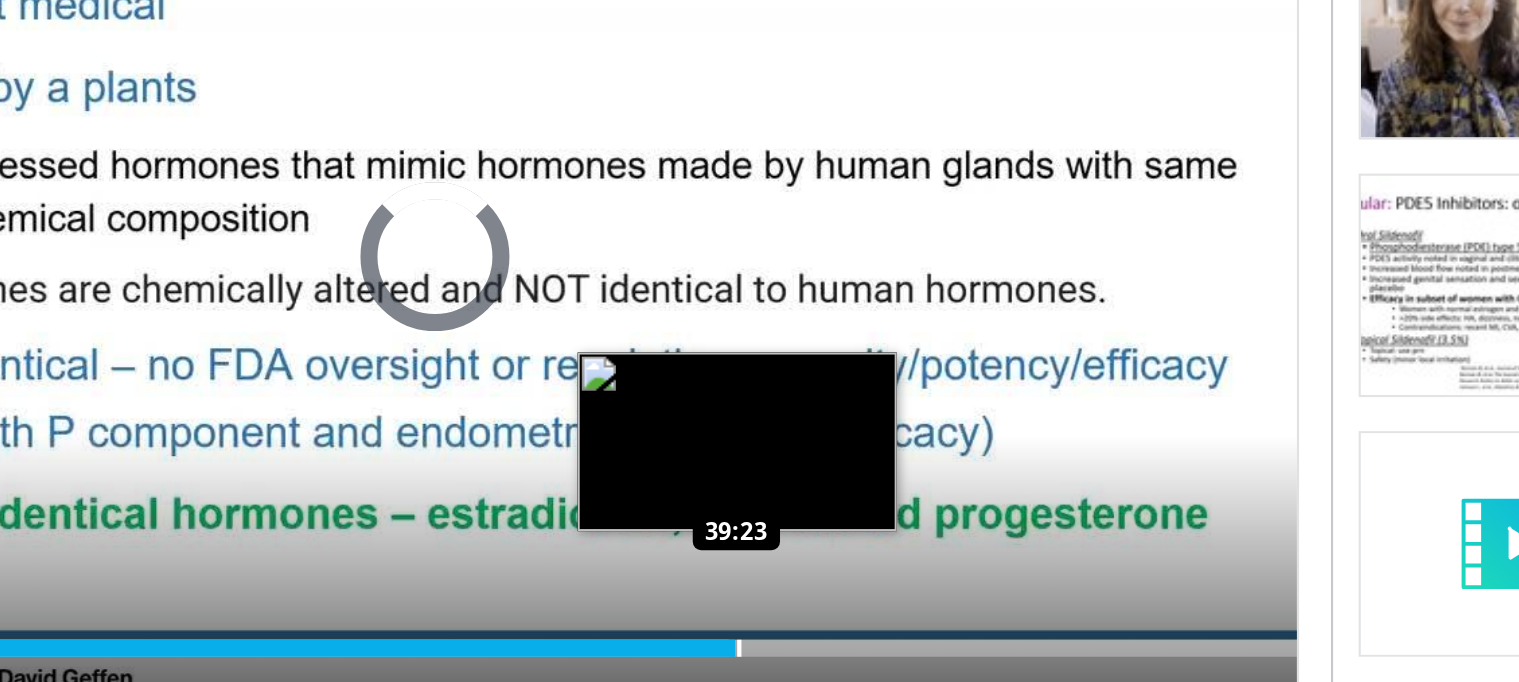 click at bounding box center (688, 632) 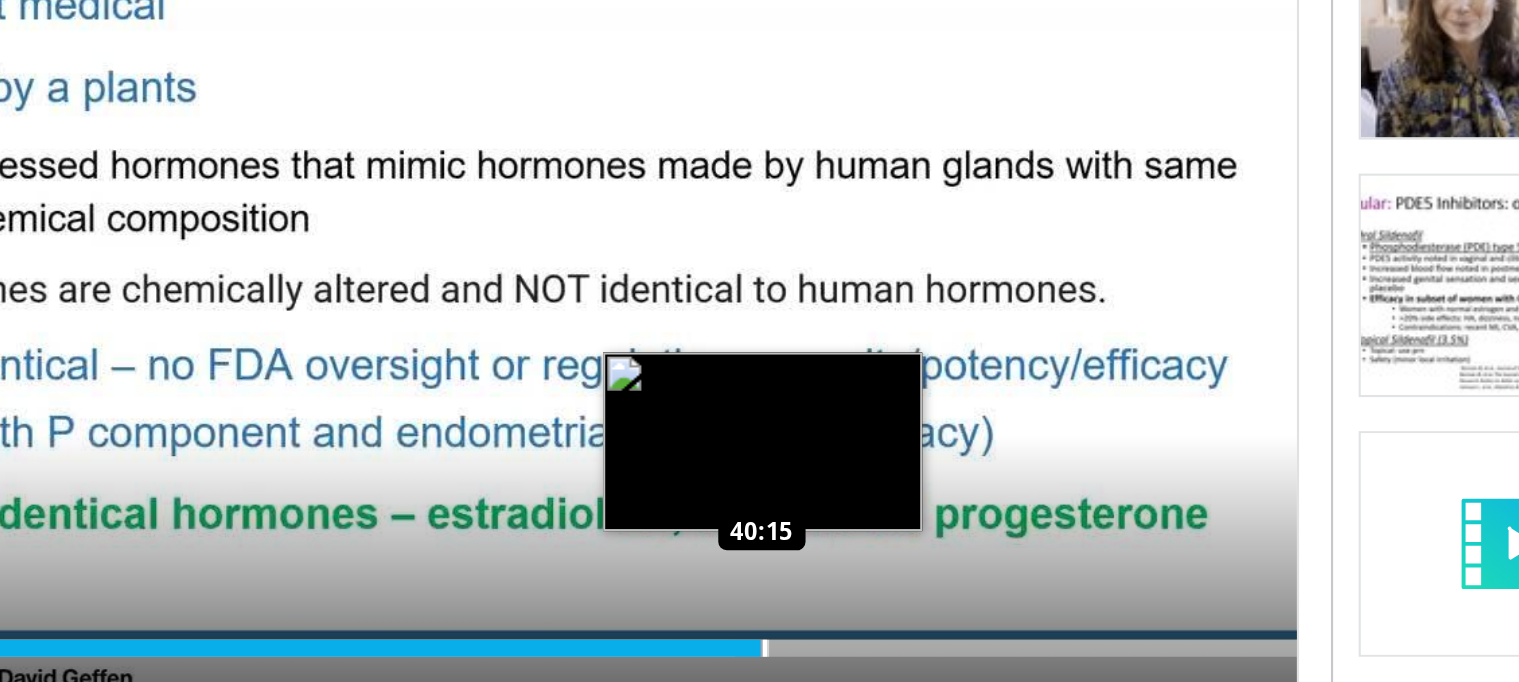 click at bounding box center (700, 632) 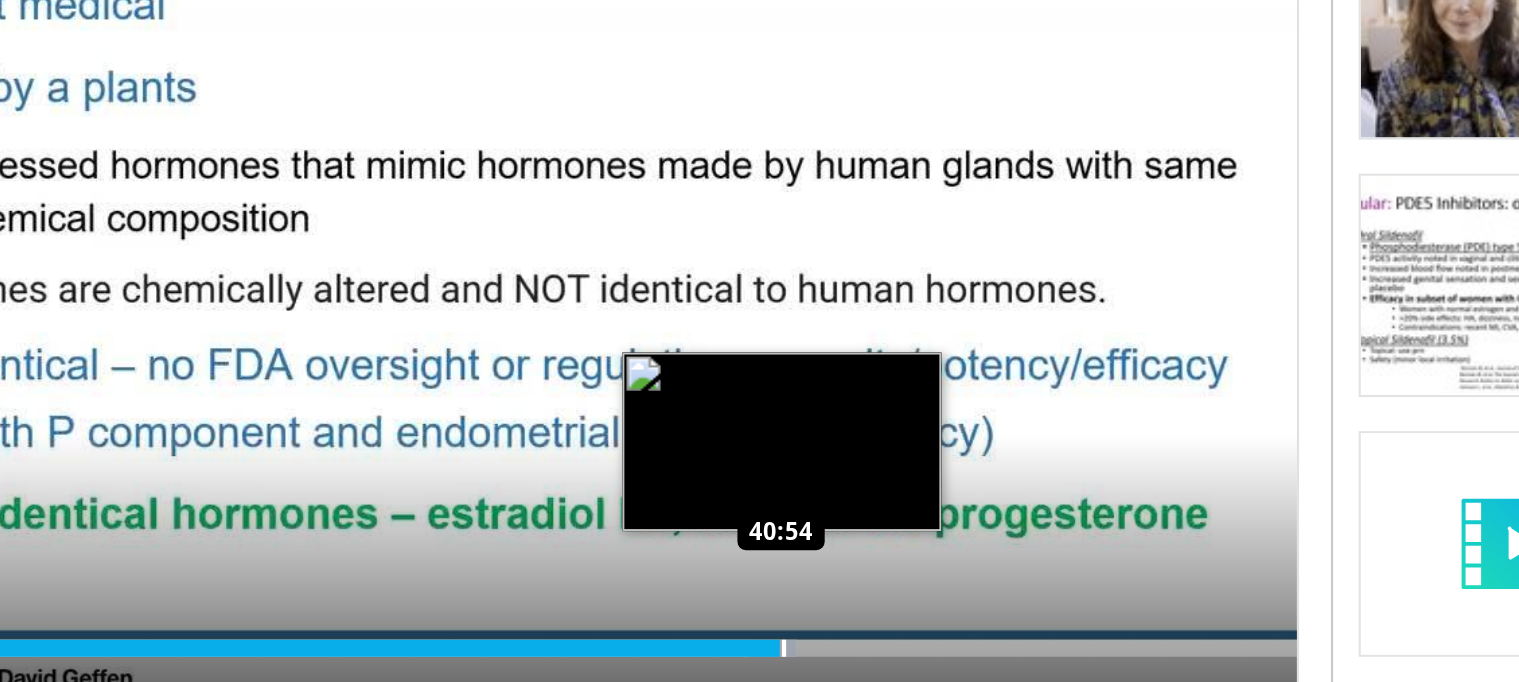 click on "Loaded :  71.00% 40:54 40:54" at bounding box center [546, 626] 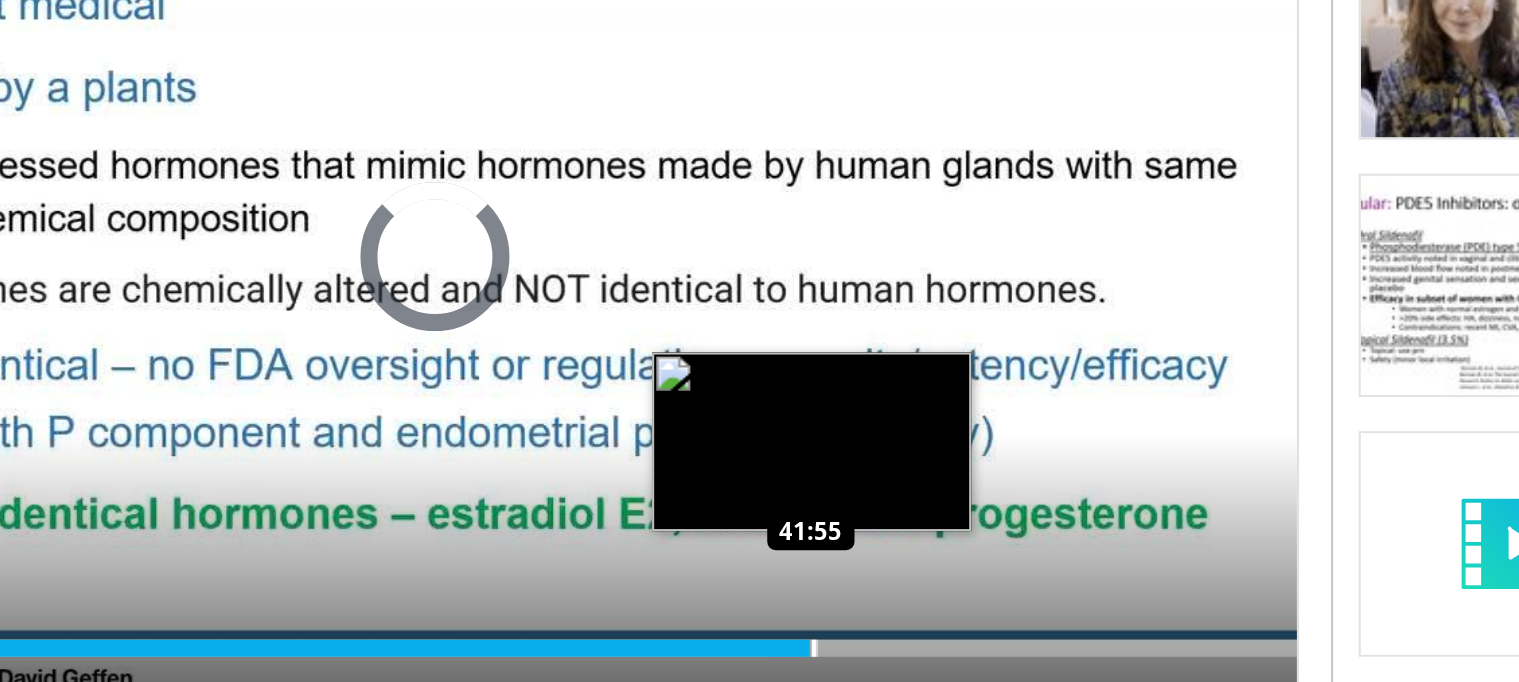 click at bounding box center [723, 632] 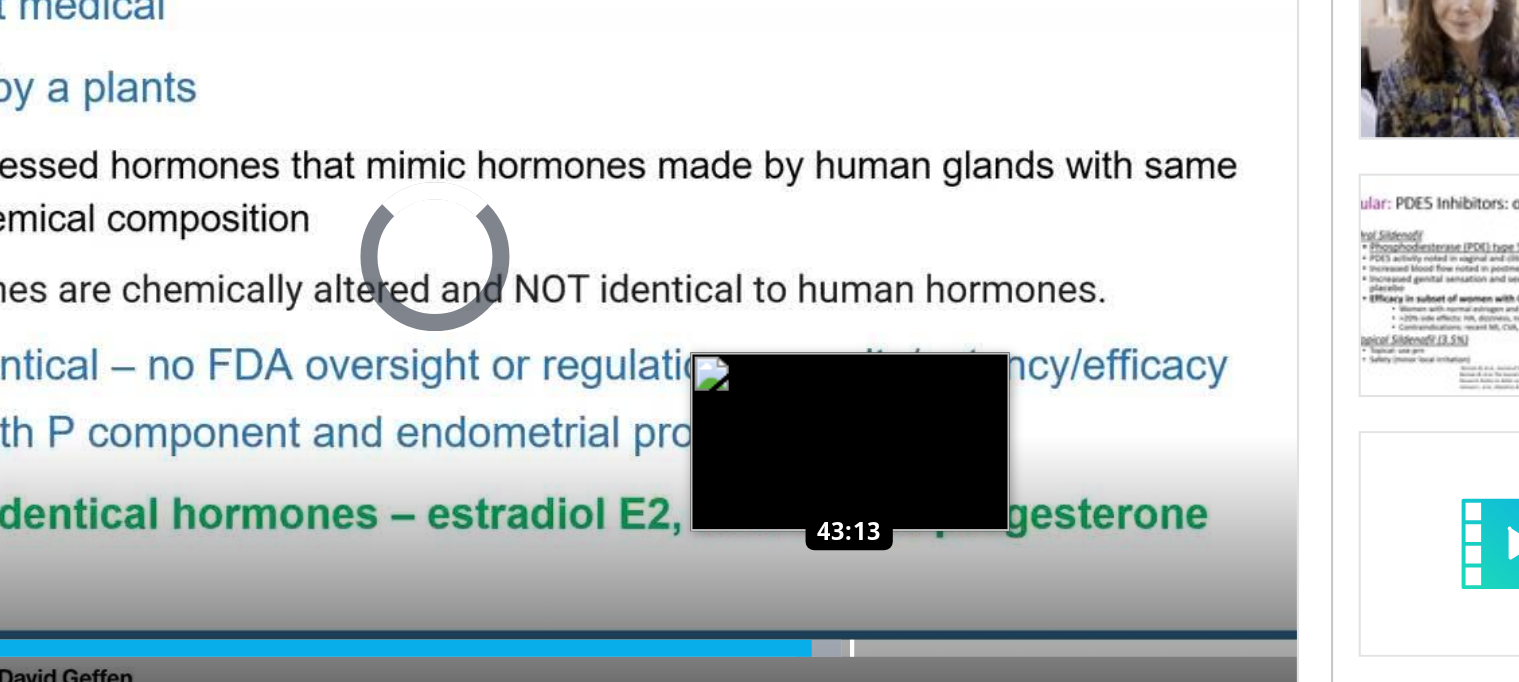 click at bounding box center [741, 632] 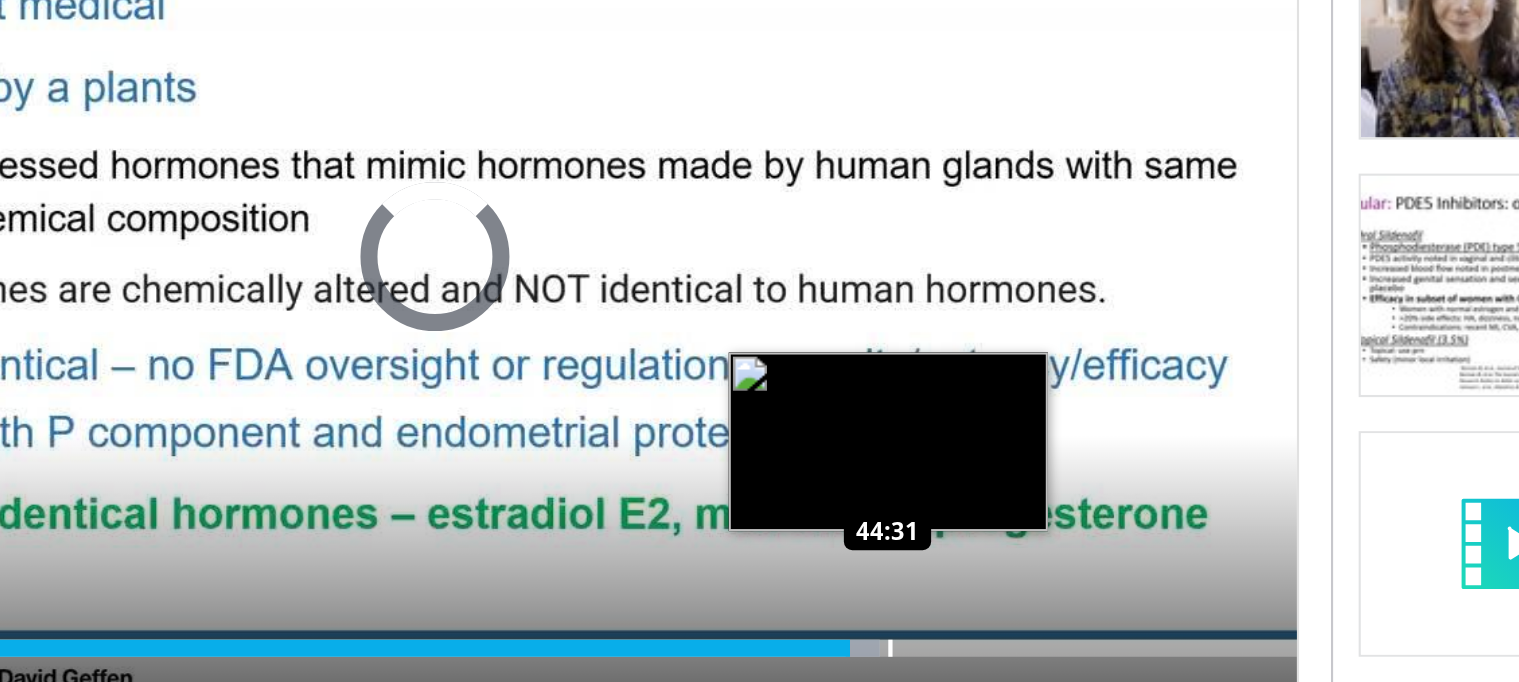 click at bounding box center (759, 632) 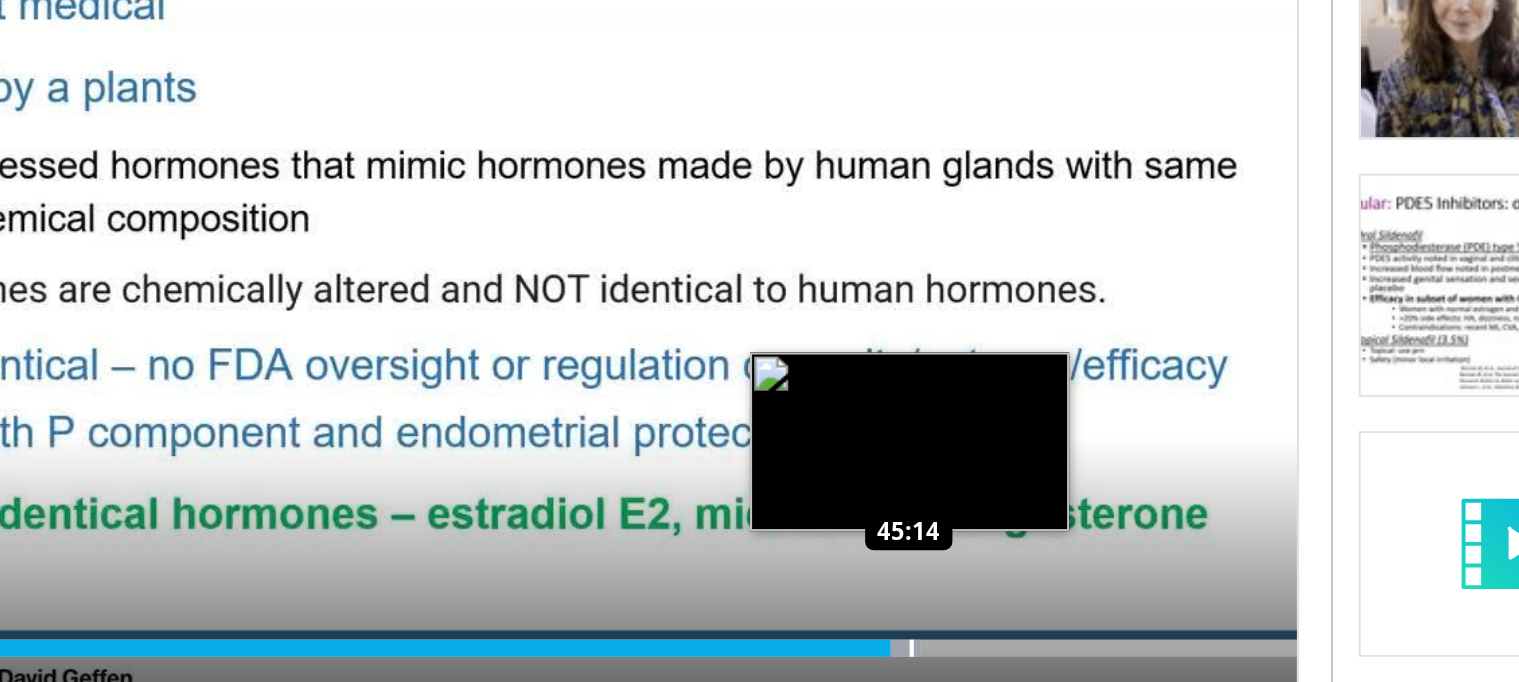 click at bounding box center (769, 632) 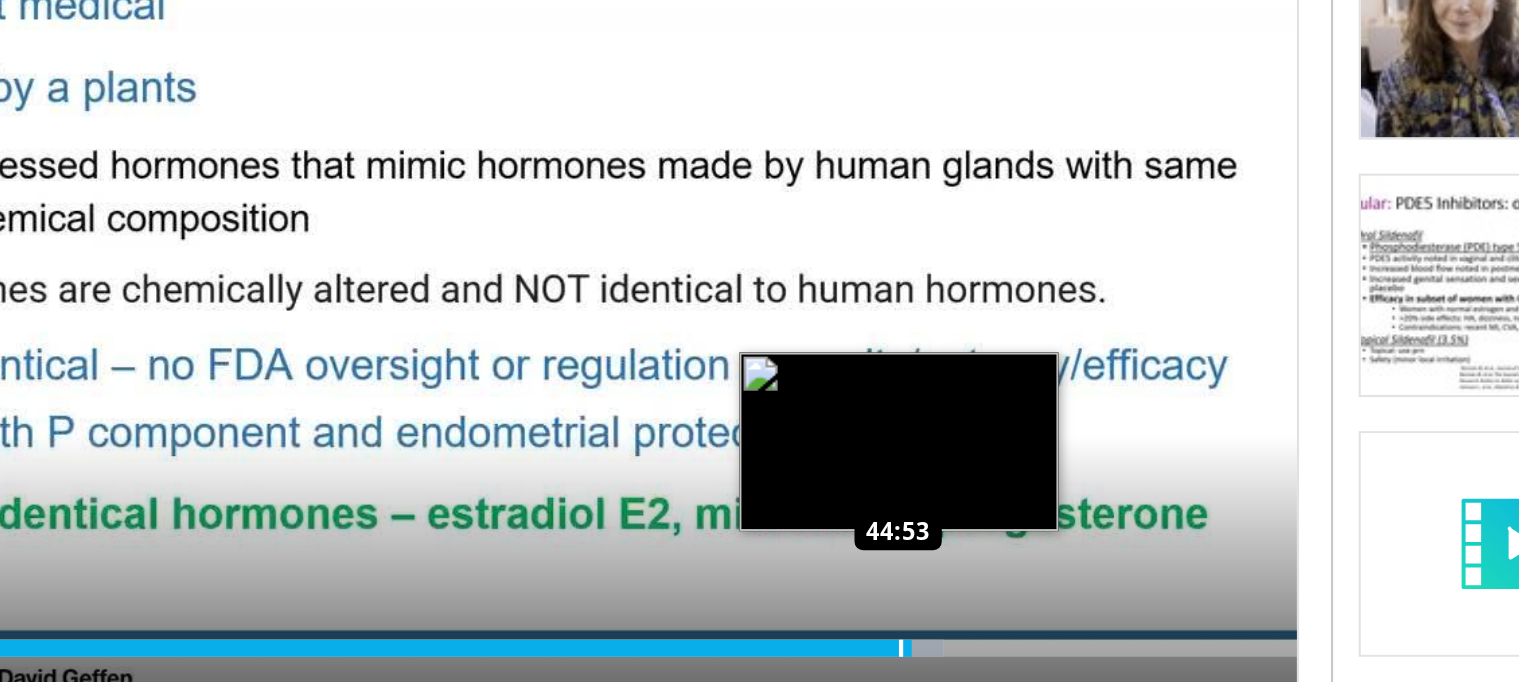 click at bounding box center [764, 632] 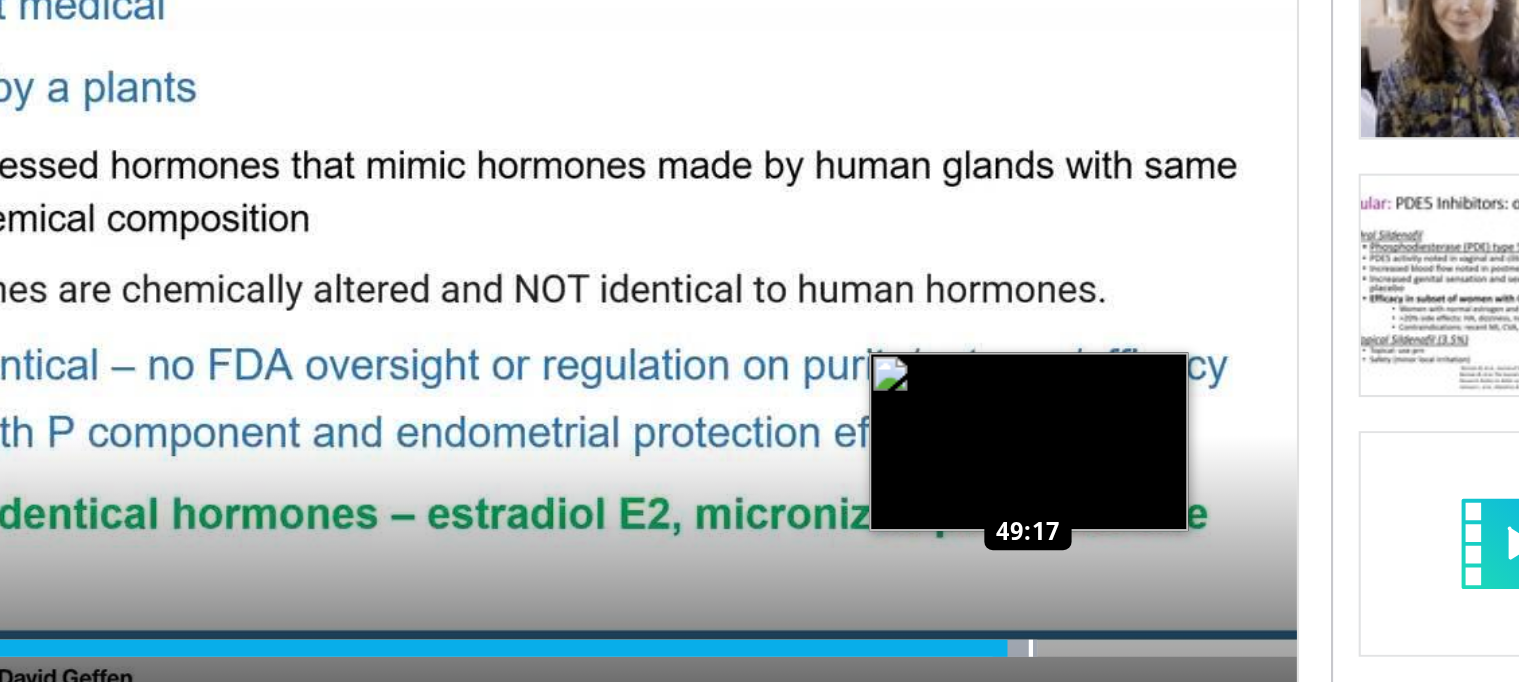 click at bounding box center (825, 632) 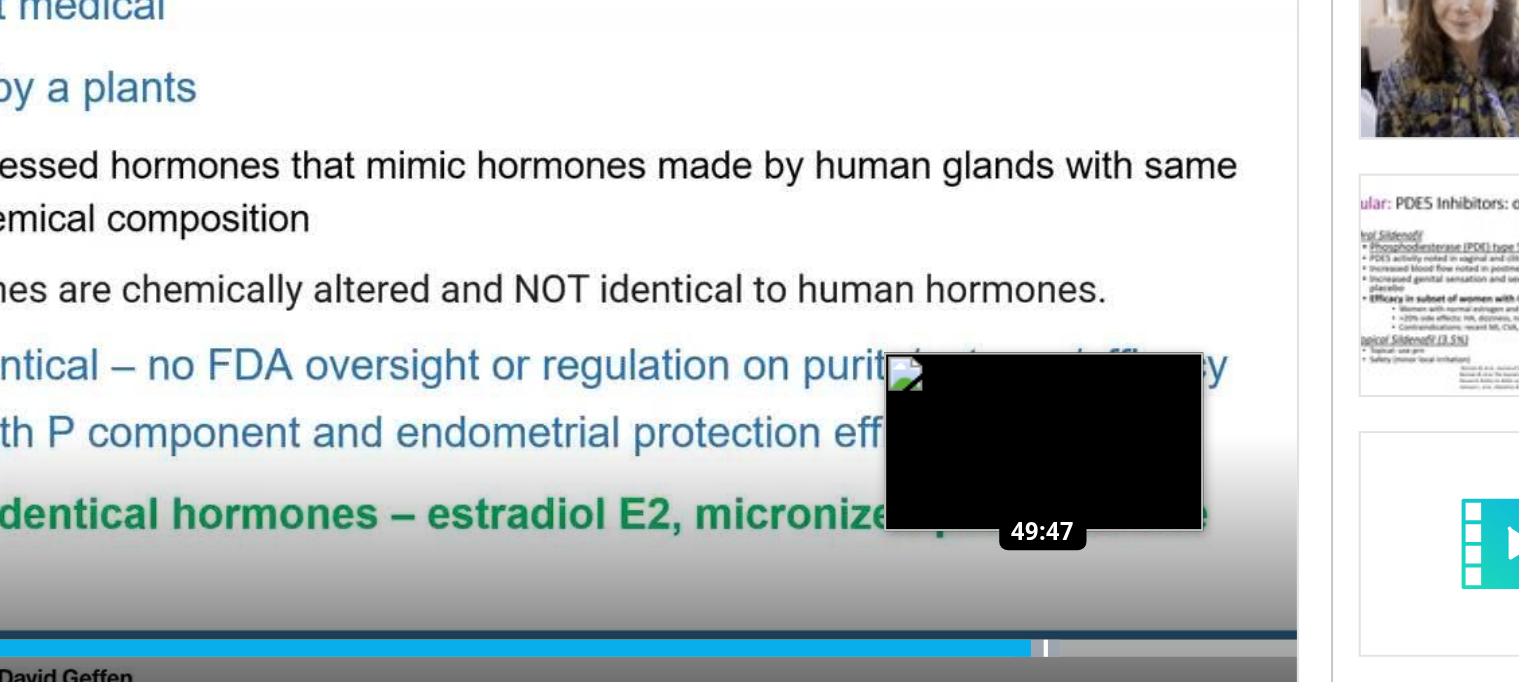 click at bounding box center [832, 632] 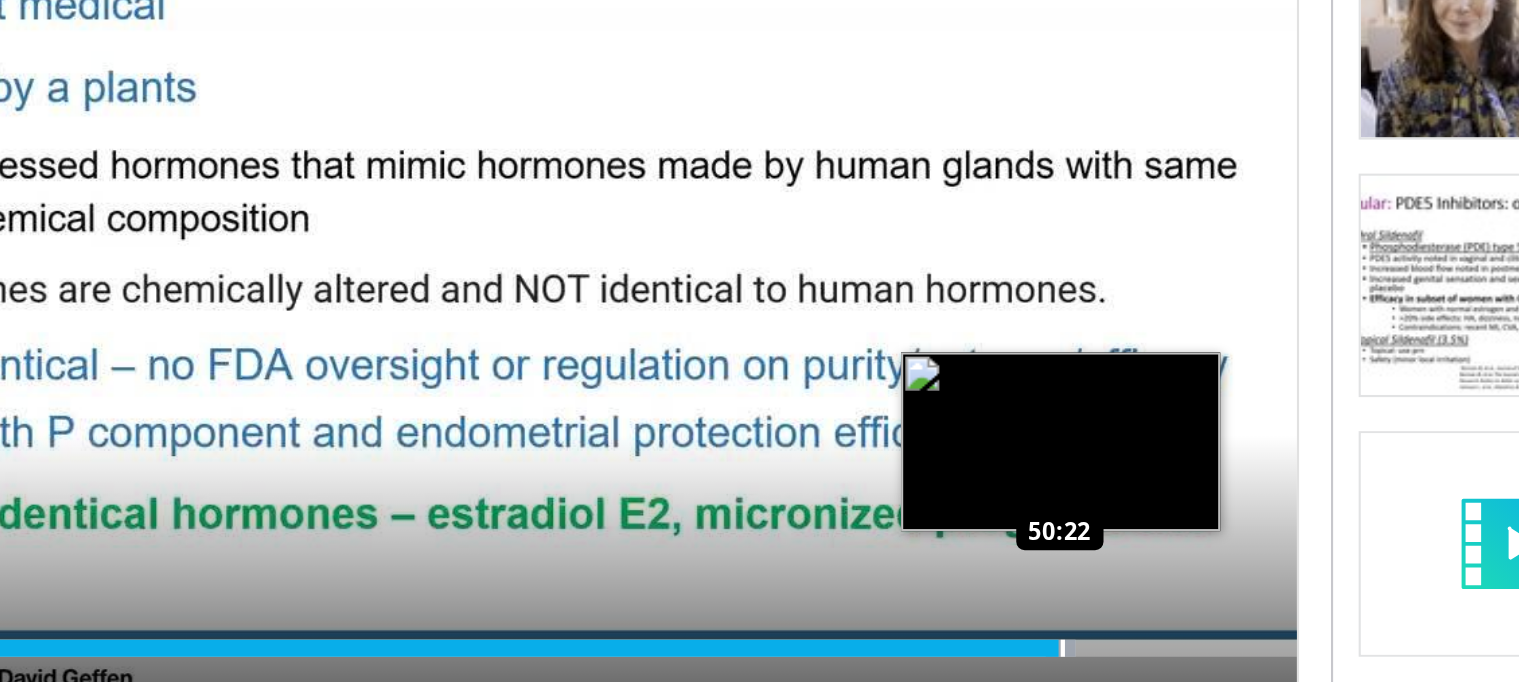 click at bounding box center (840, 632) 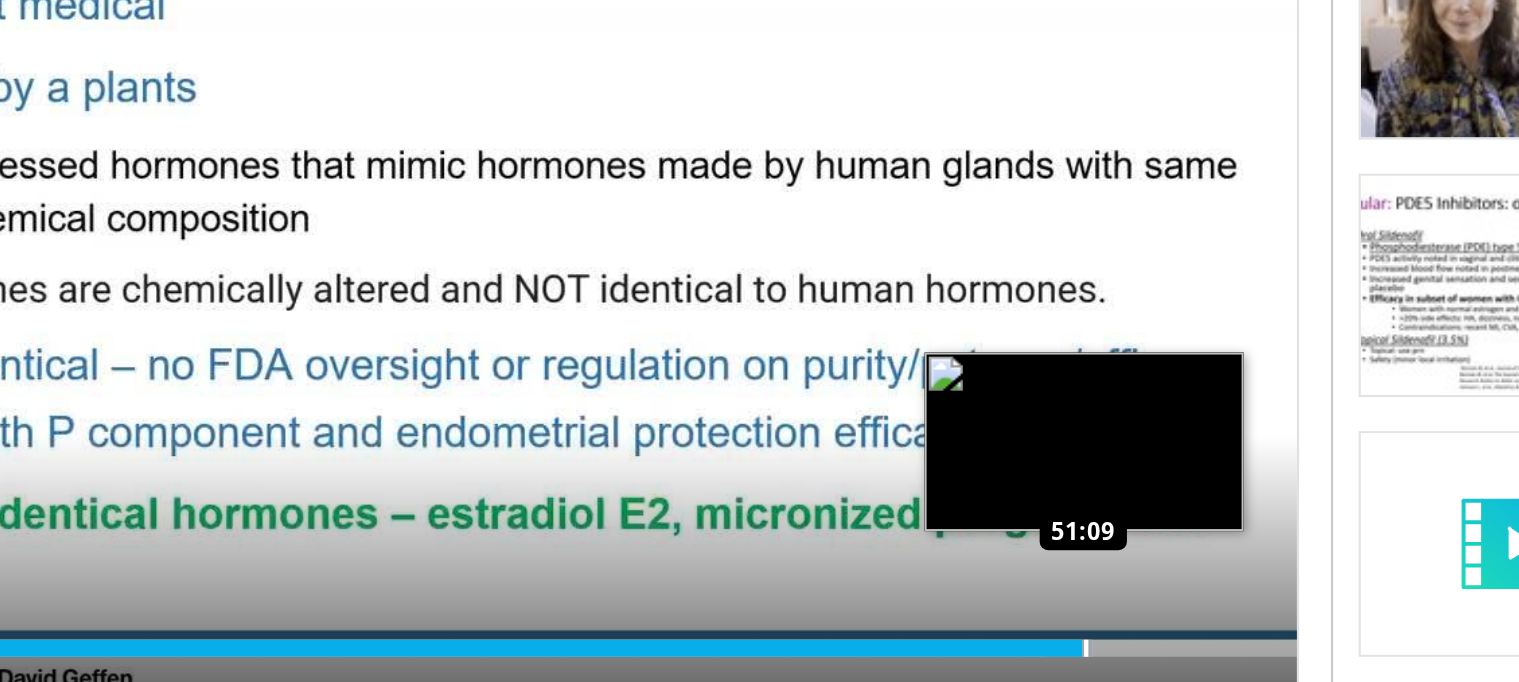 click at bounding box center [851, 632] 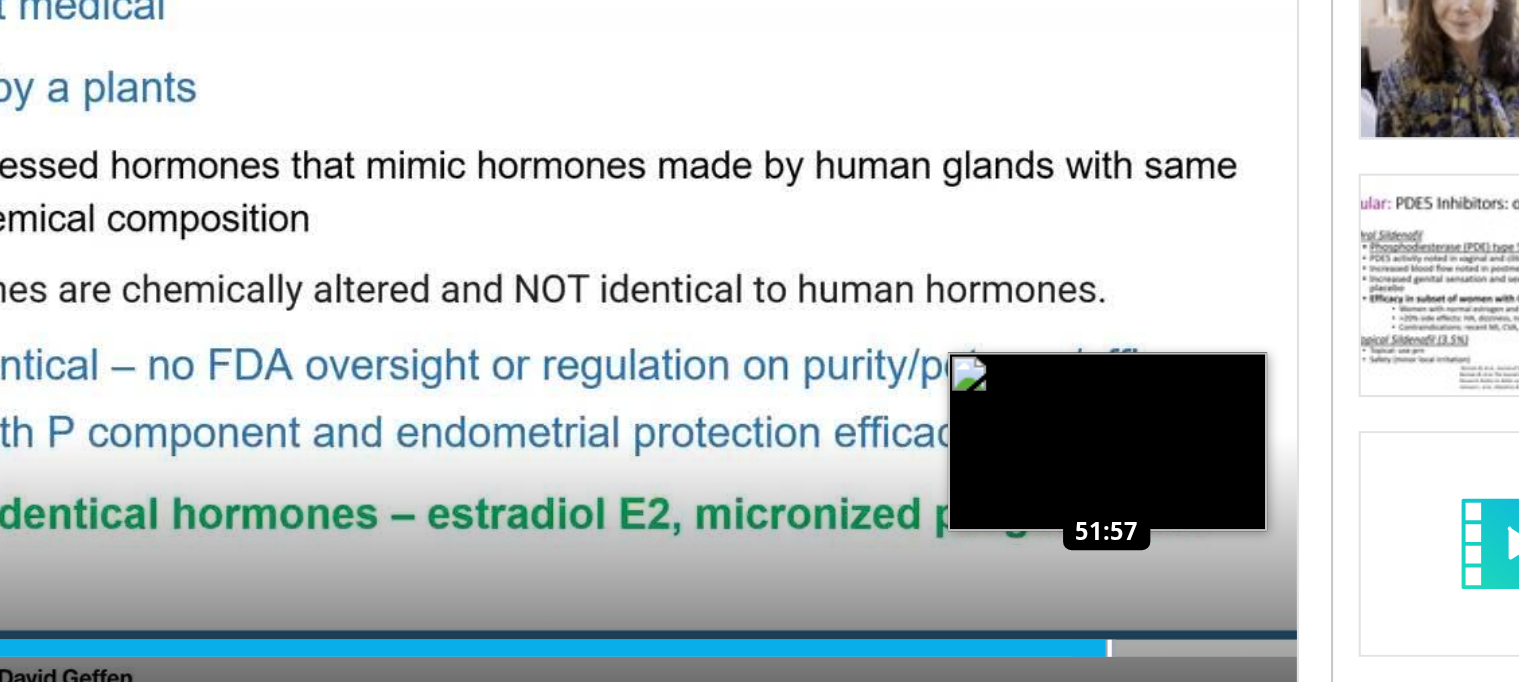 click at bounding box center [862, 632] 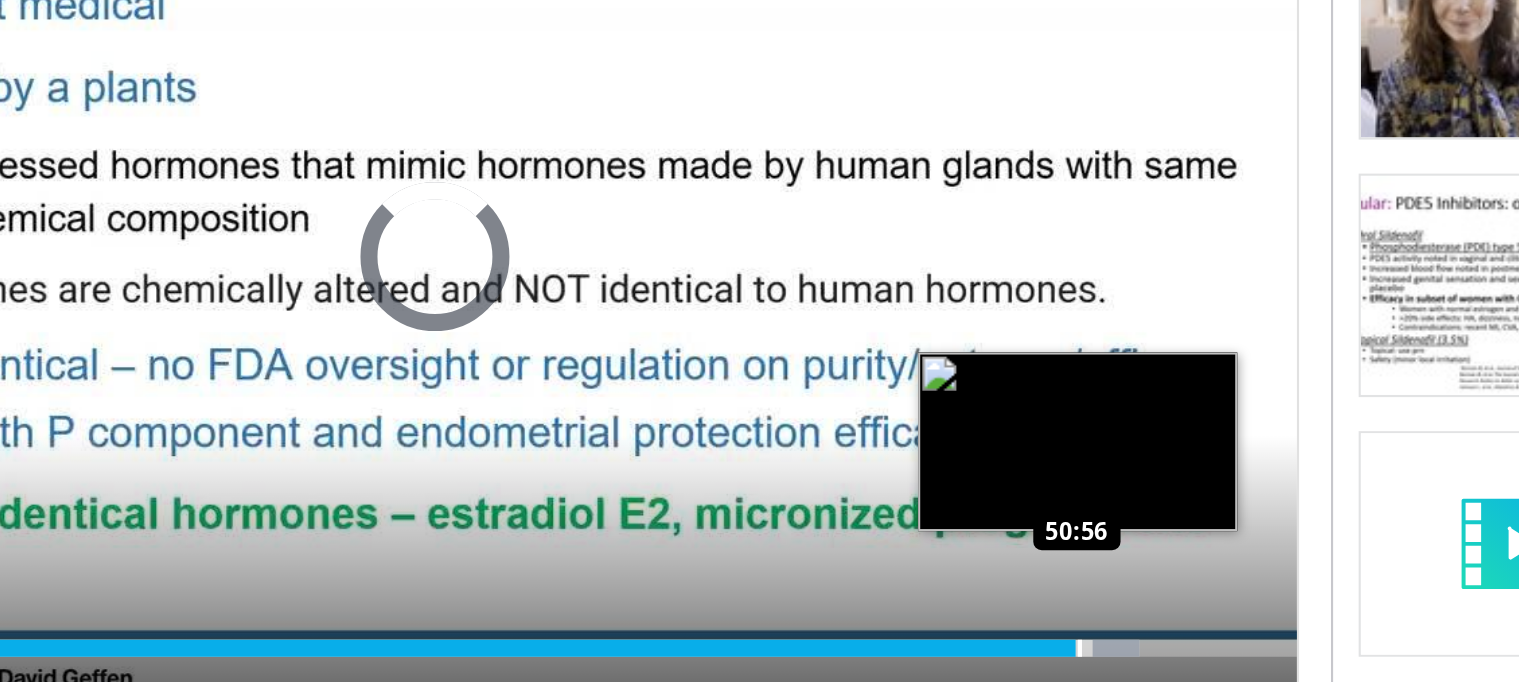click at bounding box center [848, 632] 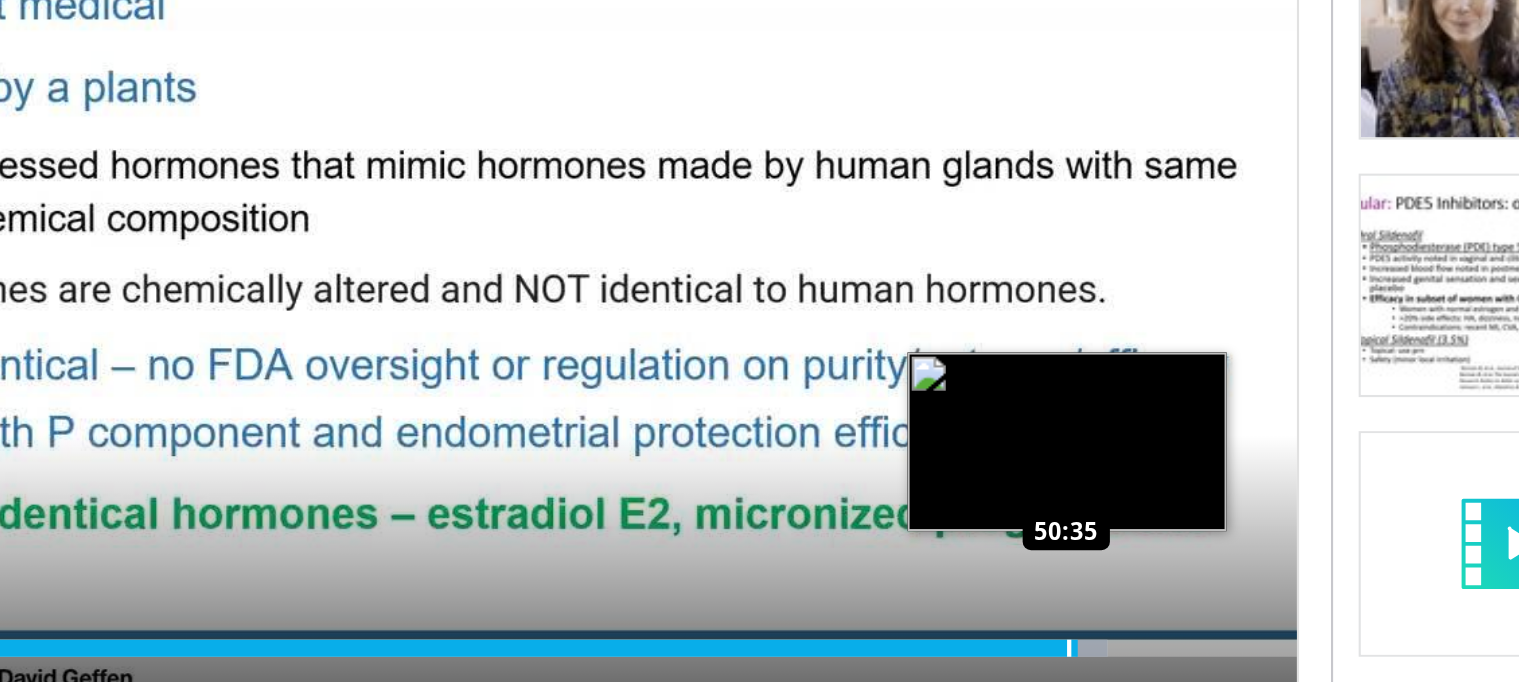 click at bounding box center [843, 632] 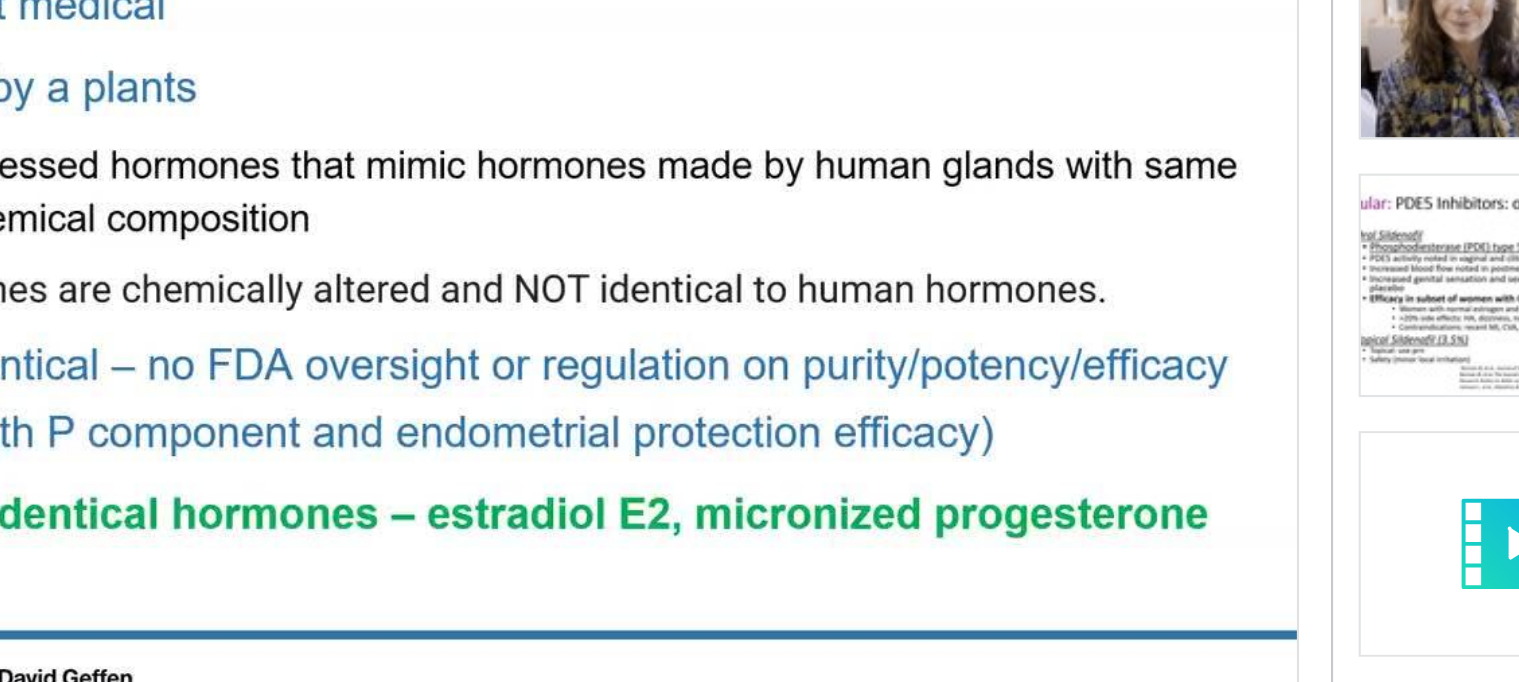 click on "**********" at bounding box center [546, 448] 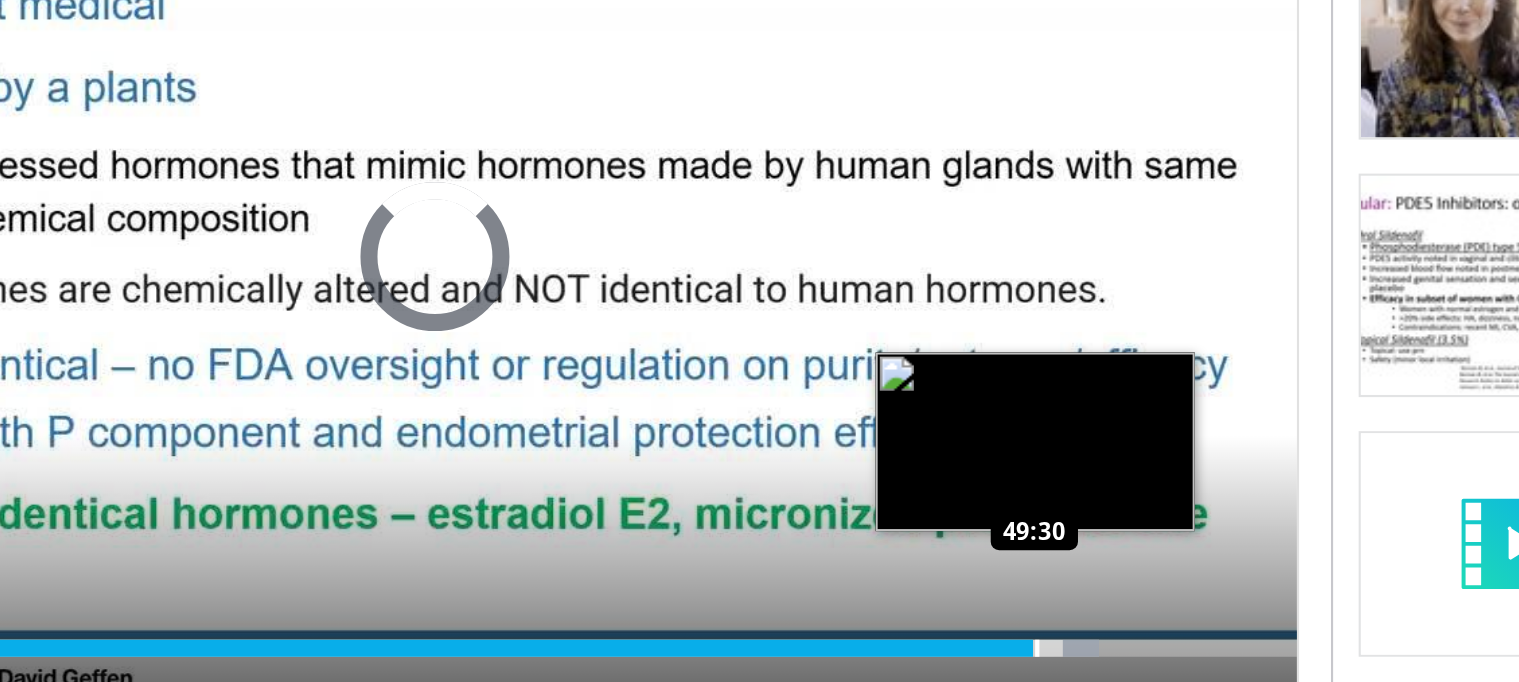click at bounding box center (828, 632) 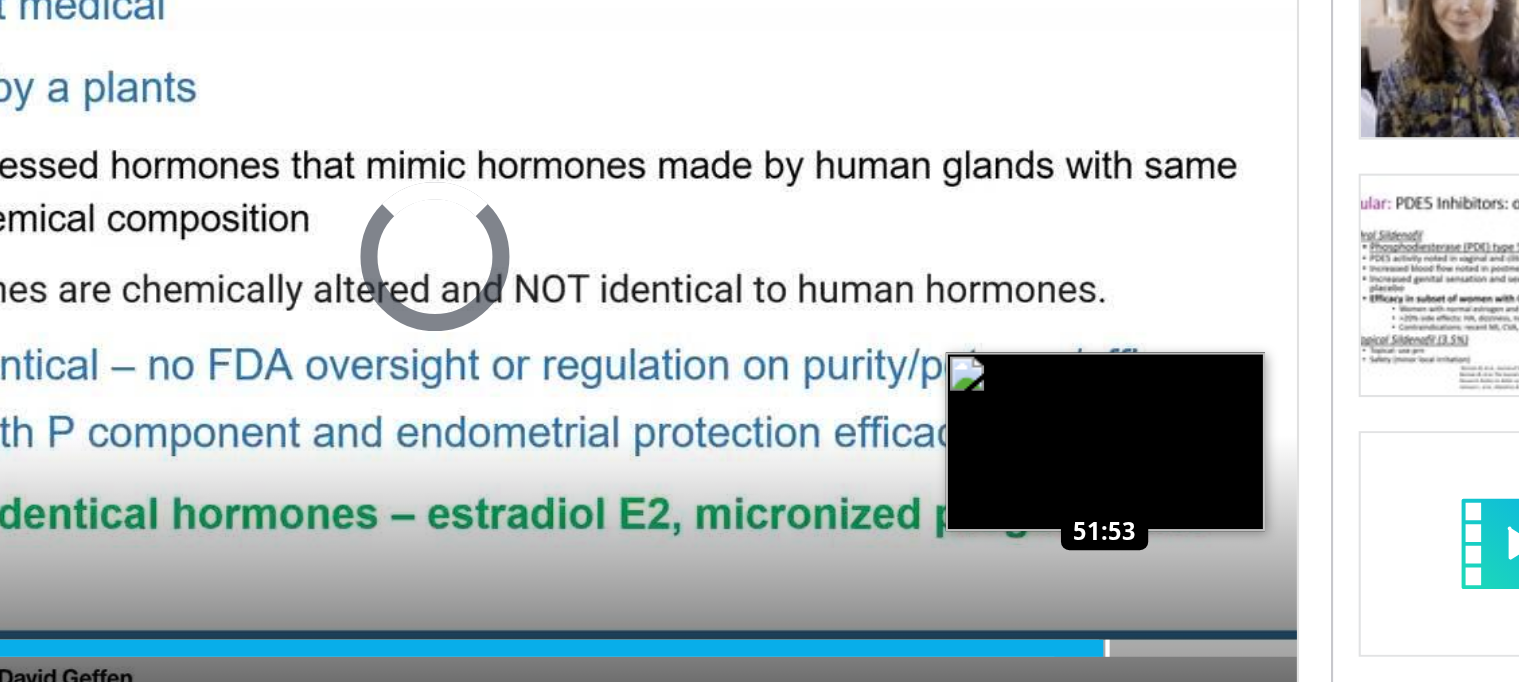 click at bounding box center (861, 632) 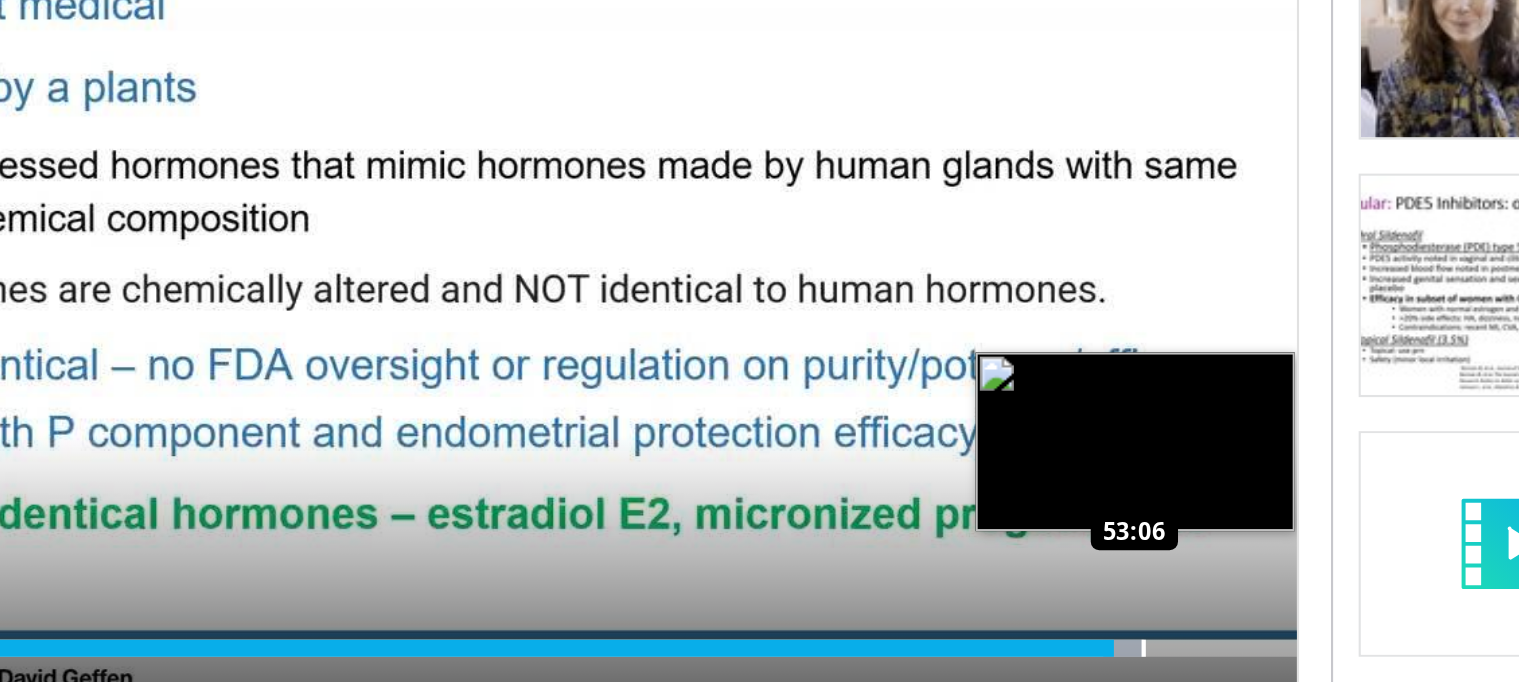 click at bounding box center [878, 632] 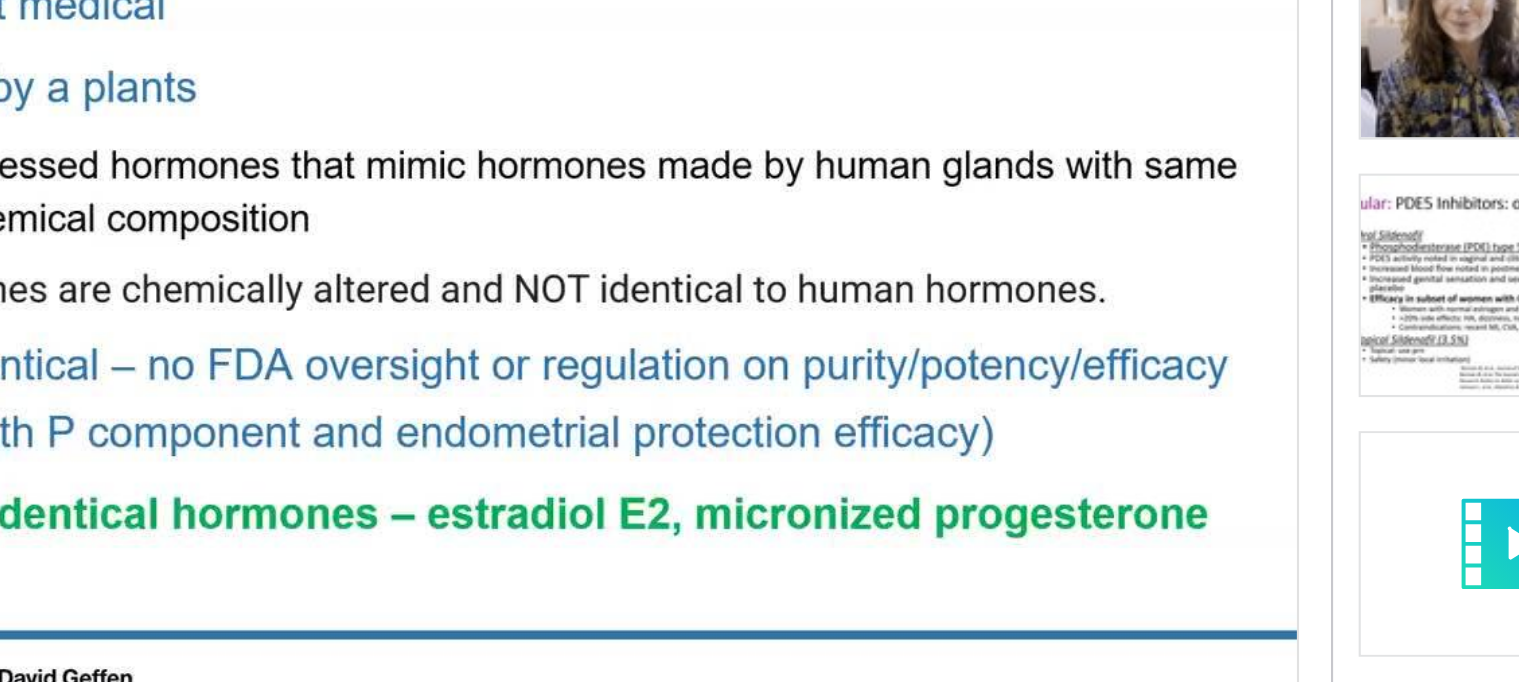 click on "**********" at bounding box center [546, 448] 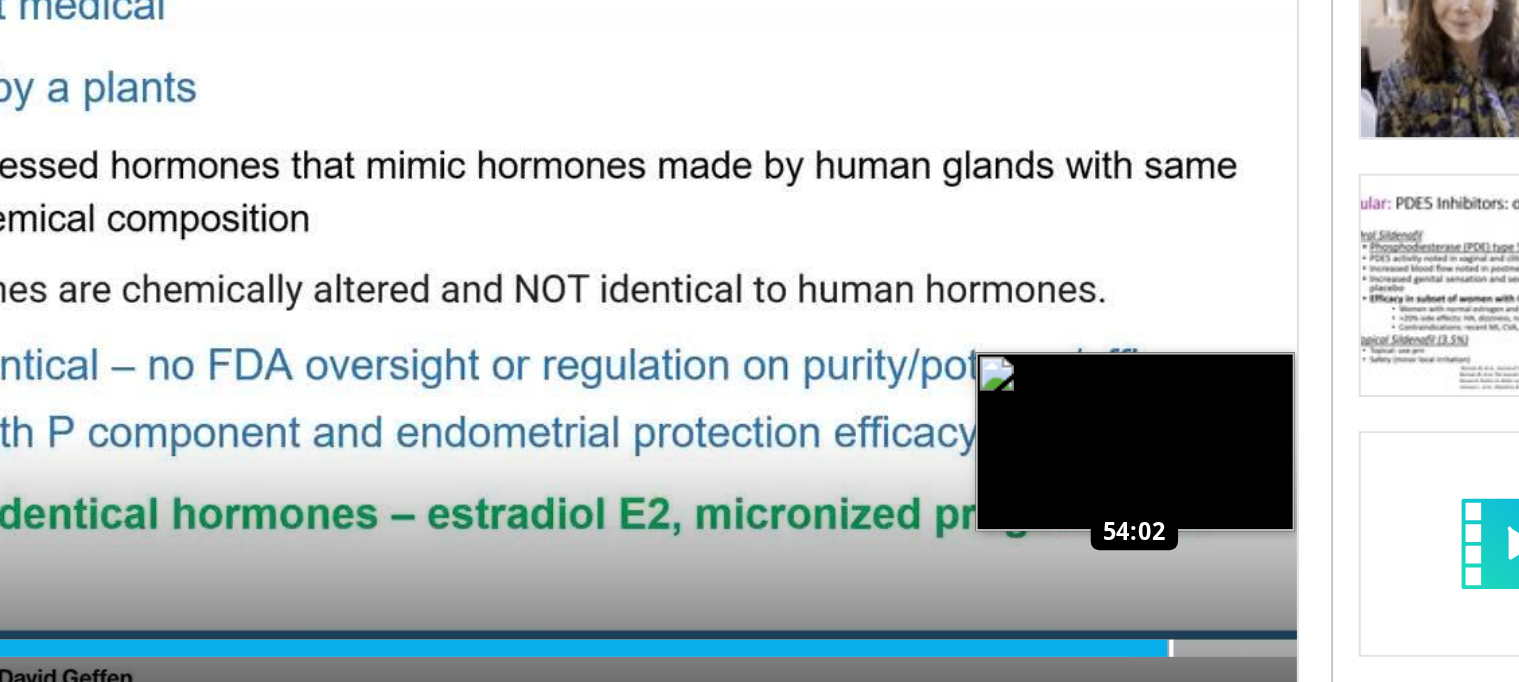 click at bounding box center (891, 632) 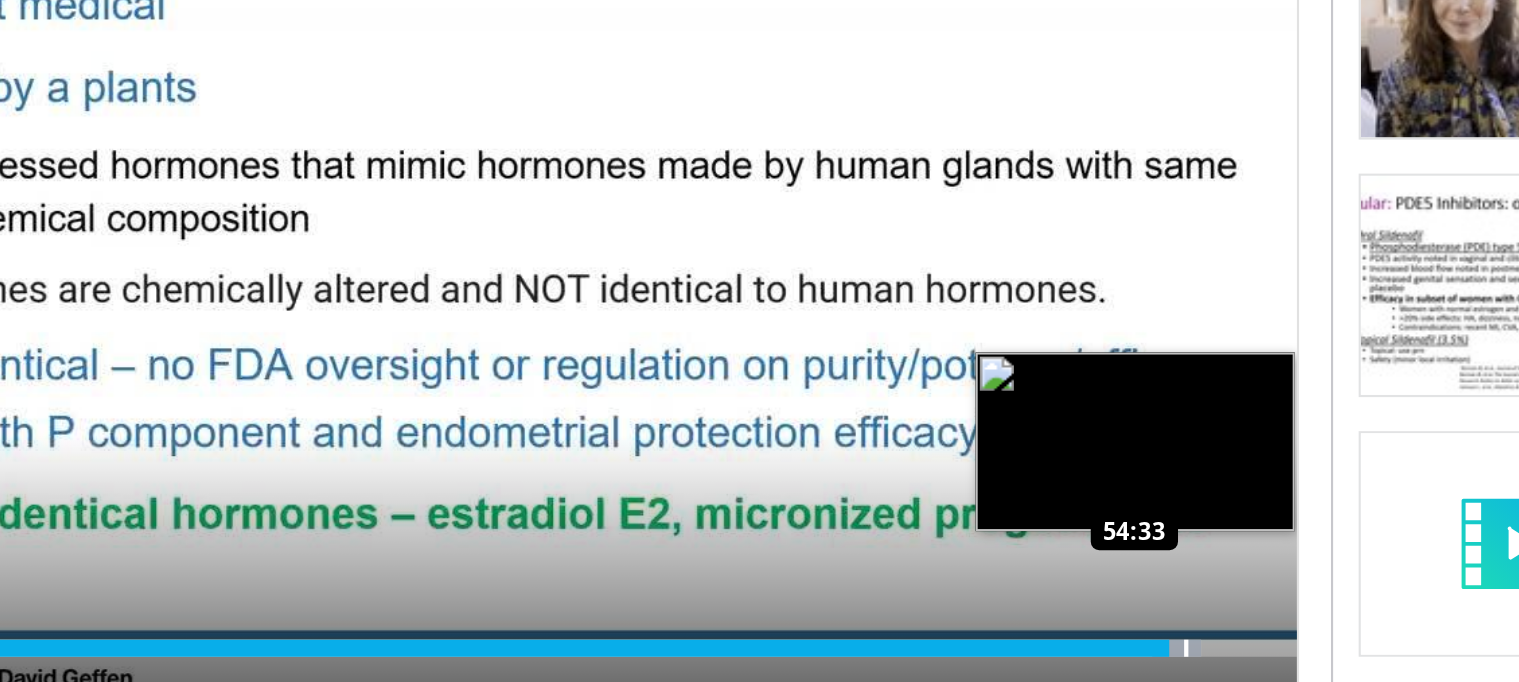 click at bounding box center (898, 632) 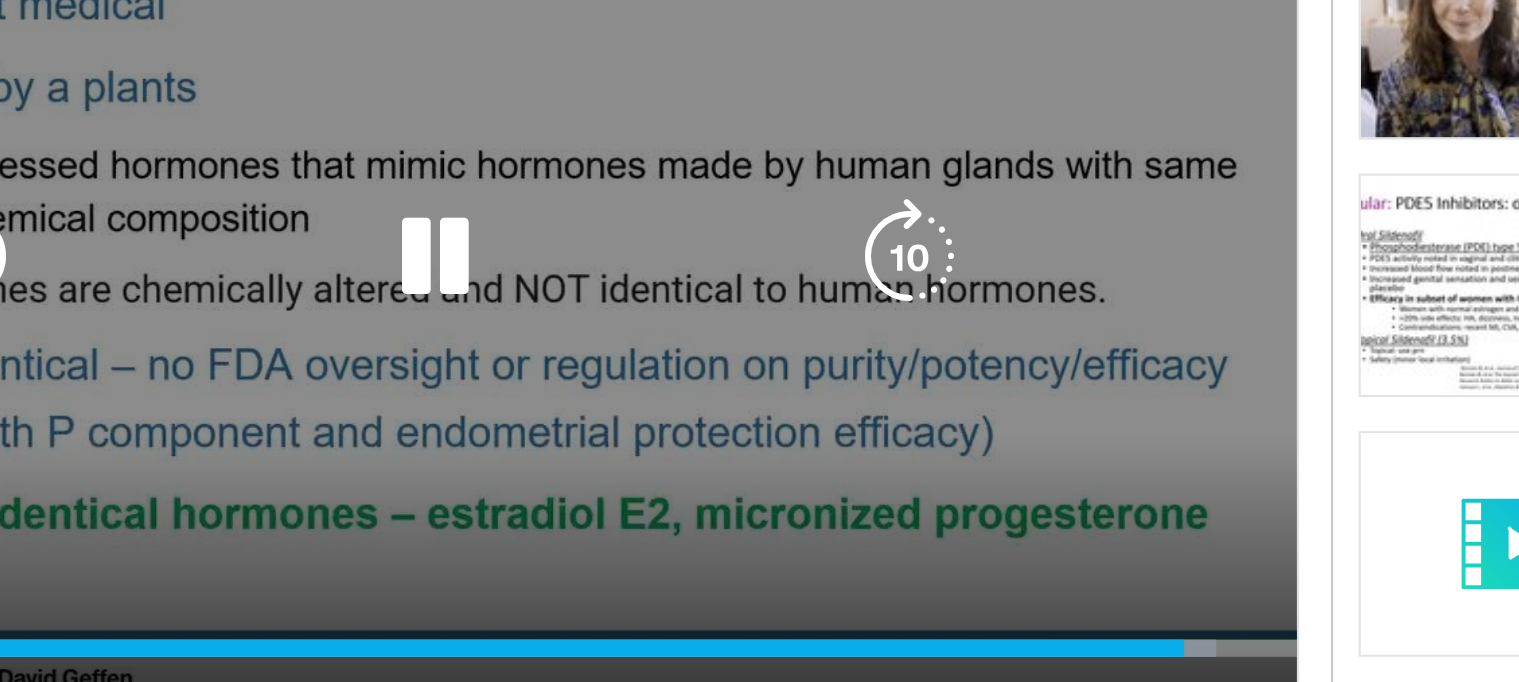 click on "10 seconds
Tap to unmute" at bounding box center (546, 448) 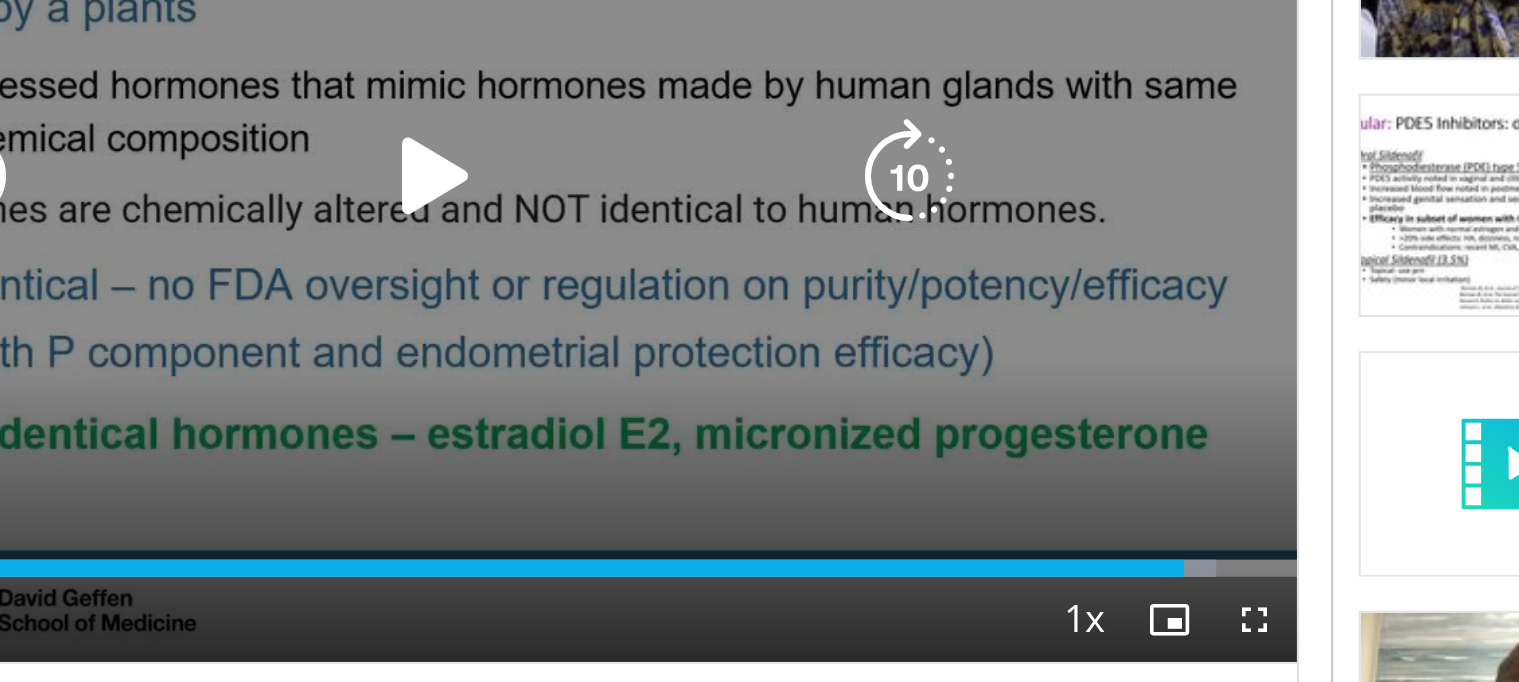 scroll, scrollTop: 8, scrollLeft: 0, axis: vertical 